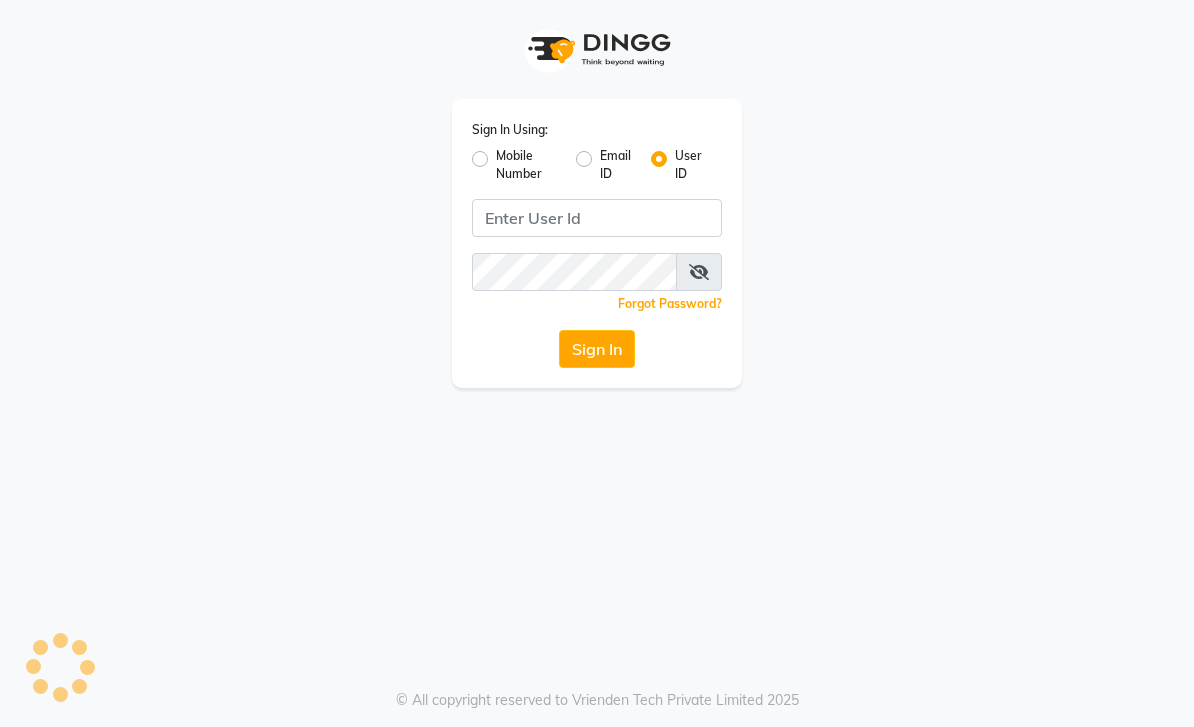 scroll, scrollTop: 0, scrollLeft: 0, axis: both 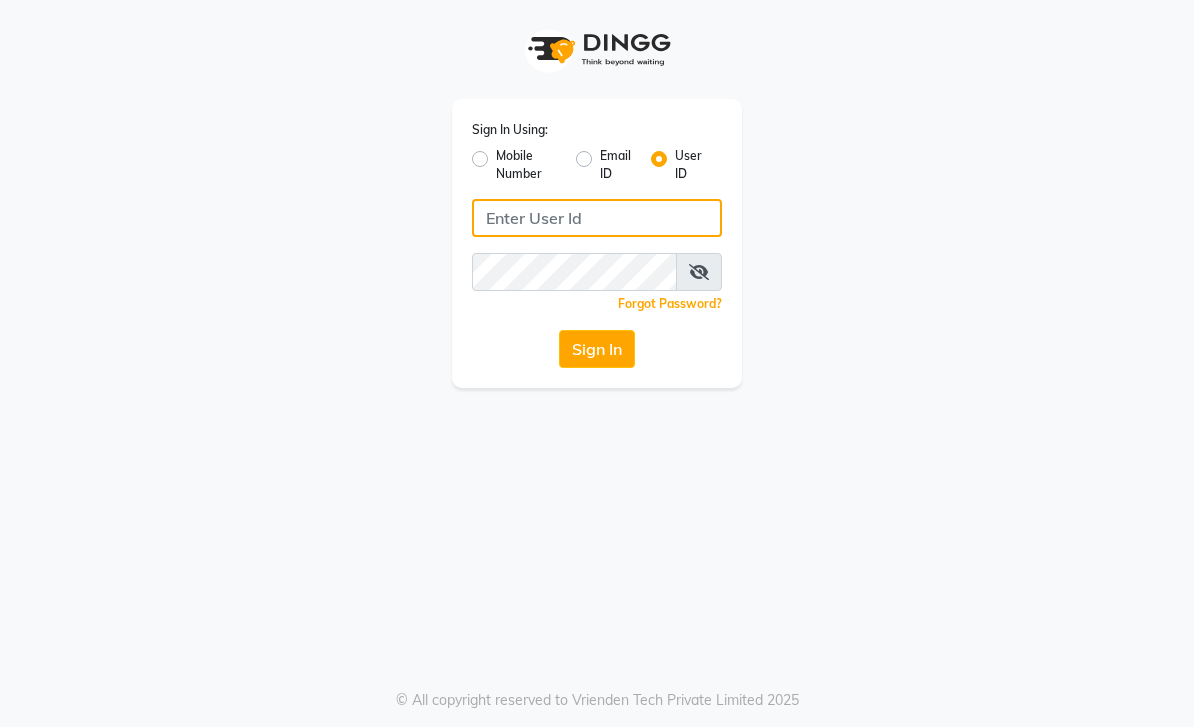 type on "Davichi" 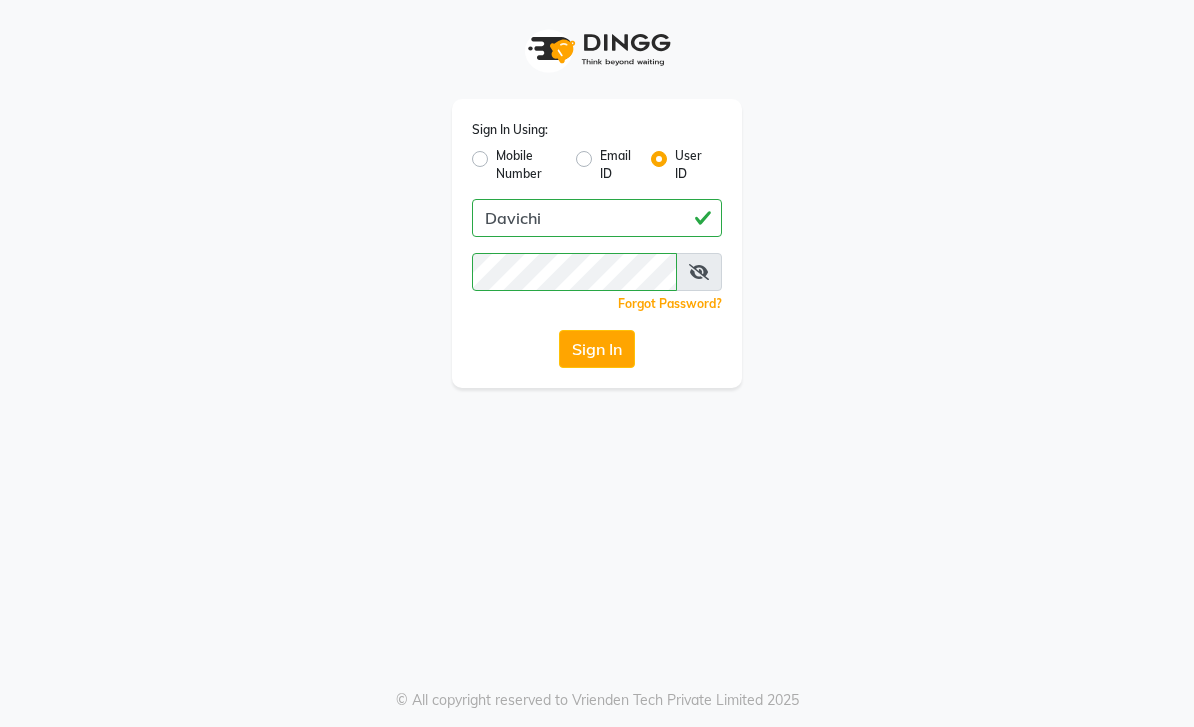 click on "Sign In" 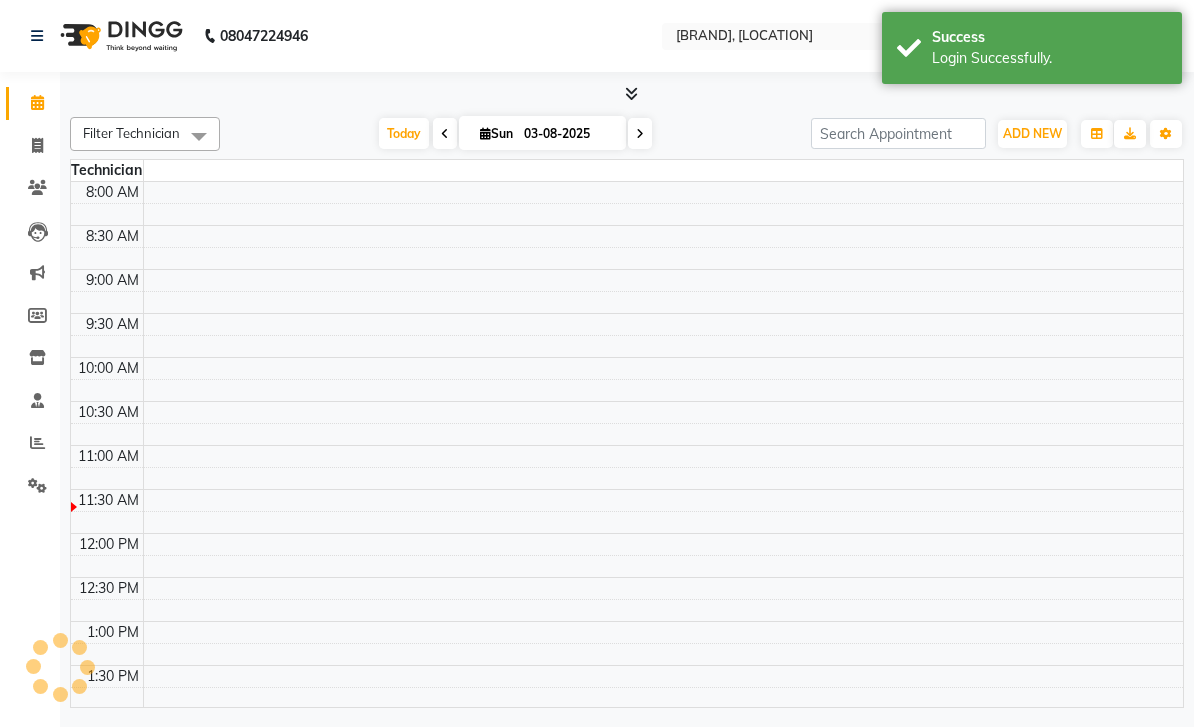 select on "en" 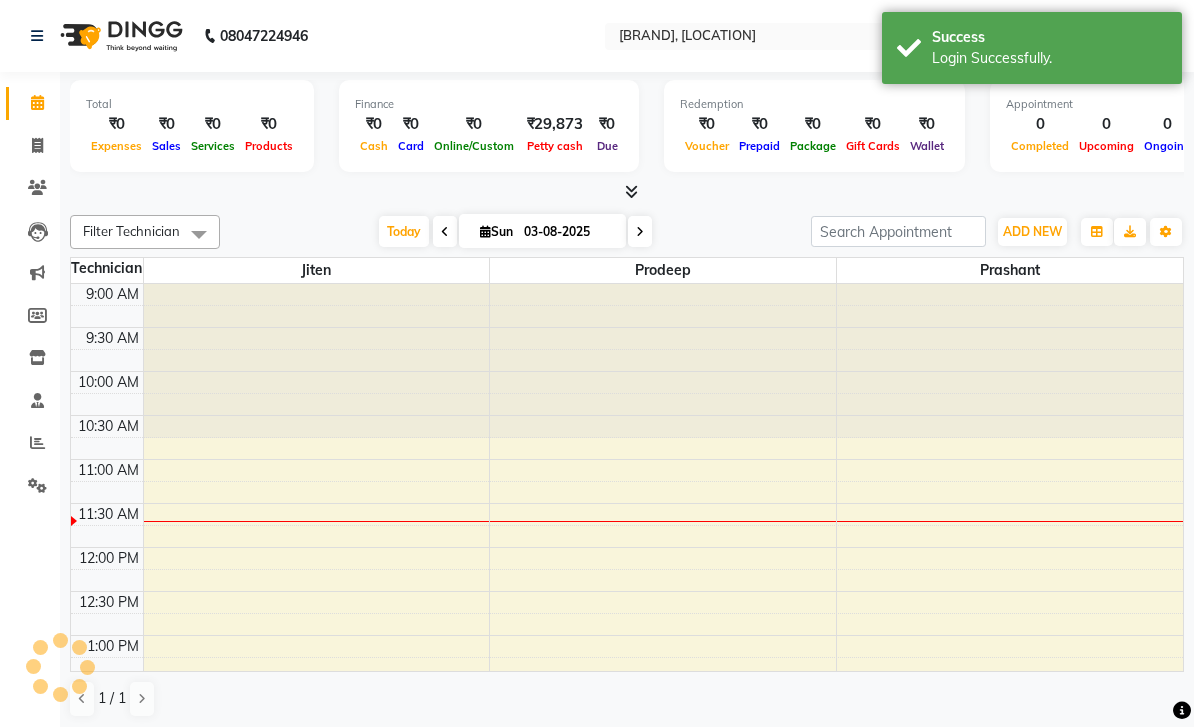 scroll, scrollTop: 177, scrollLeft: 0, axis: vertical 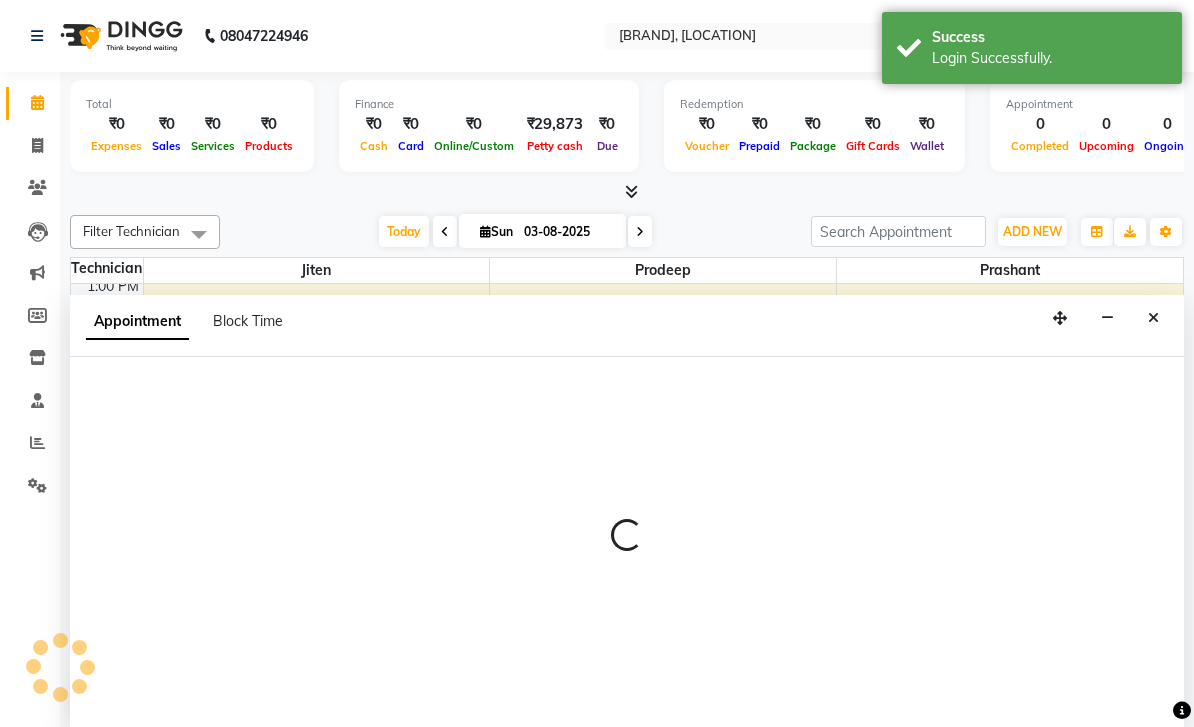 select on "53467" 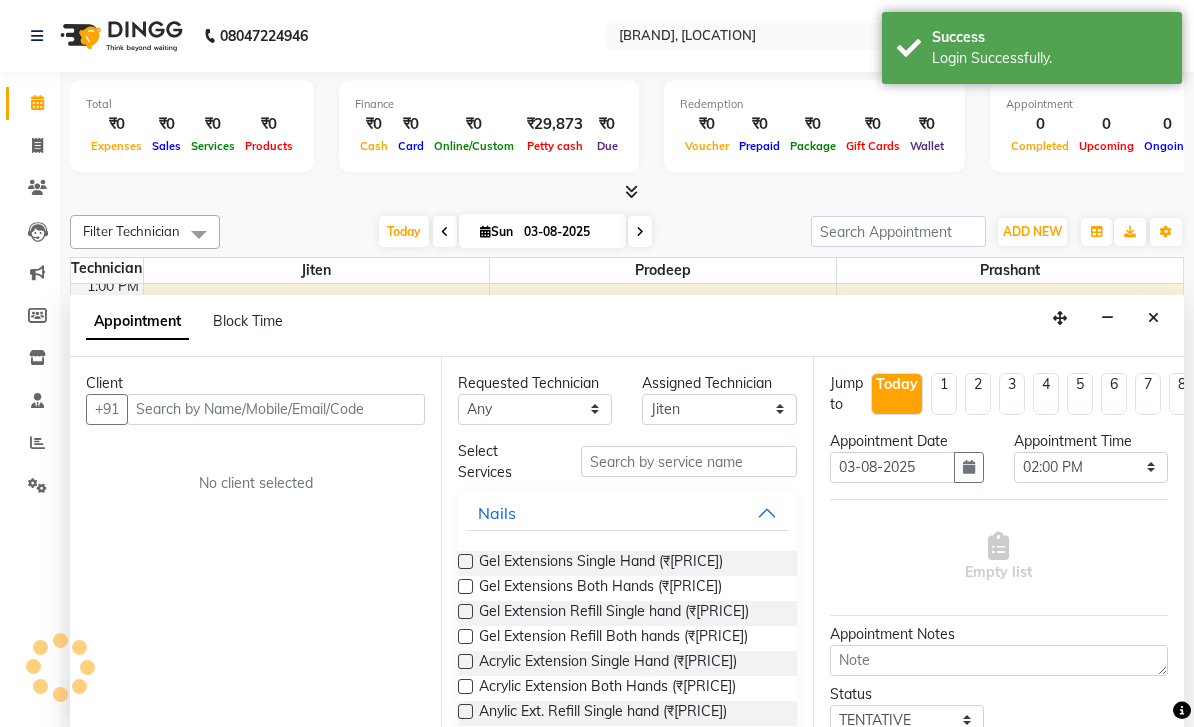 scroll, scrollTop: 1, scrollLeft: 0, axis: vertical 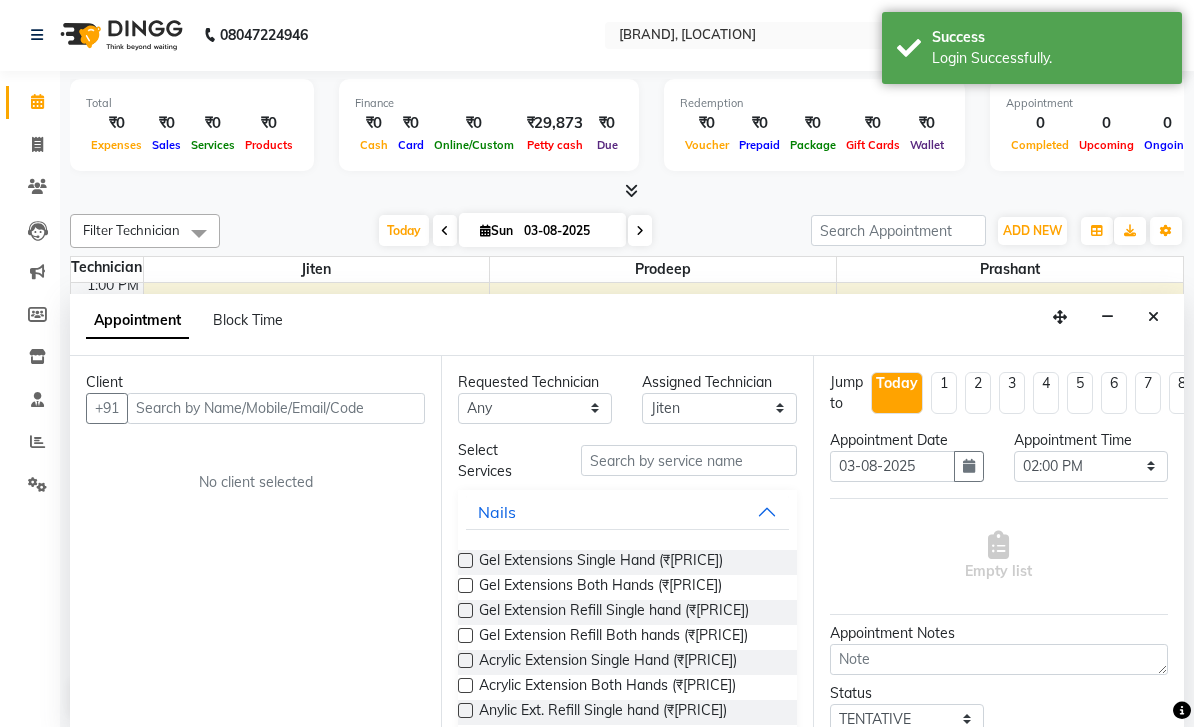 click at bounding box center [276, 408] 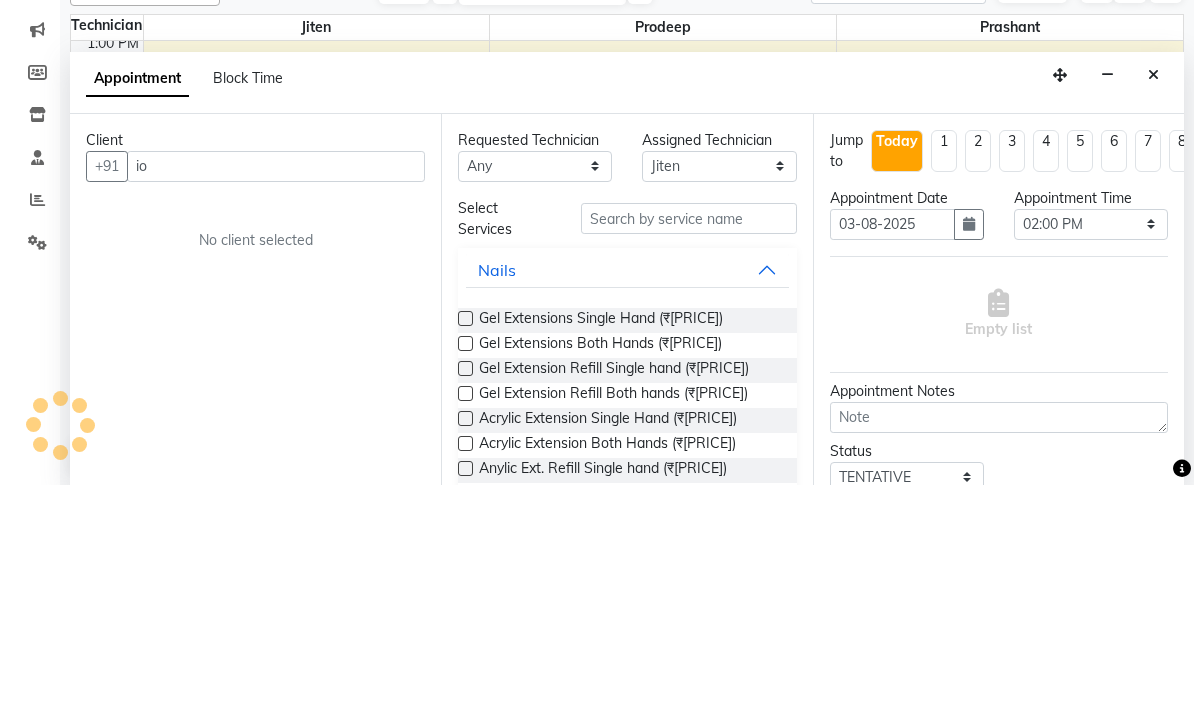 type on "i" 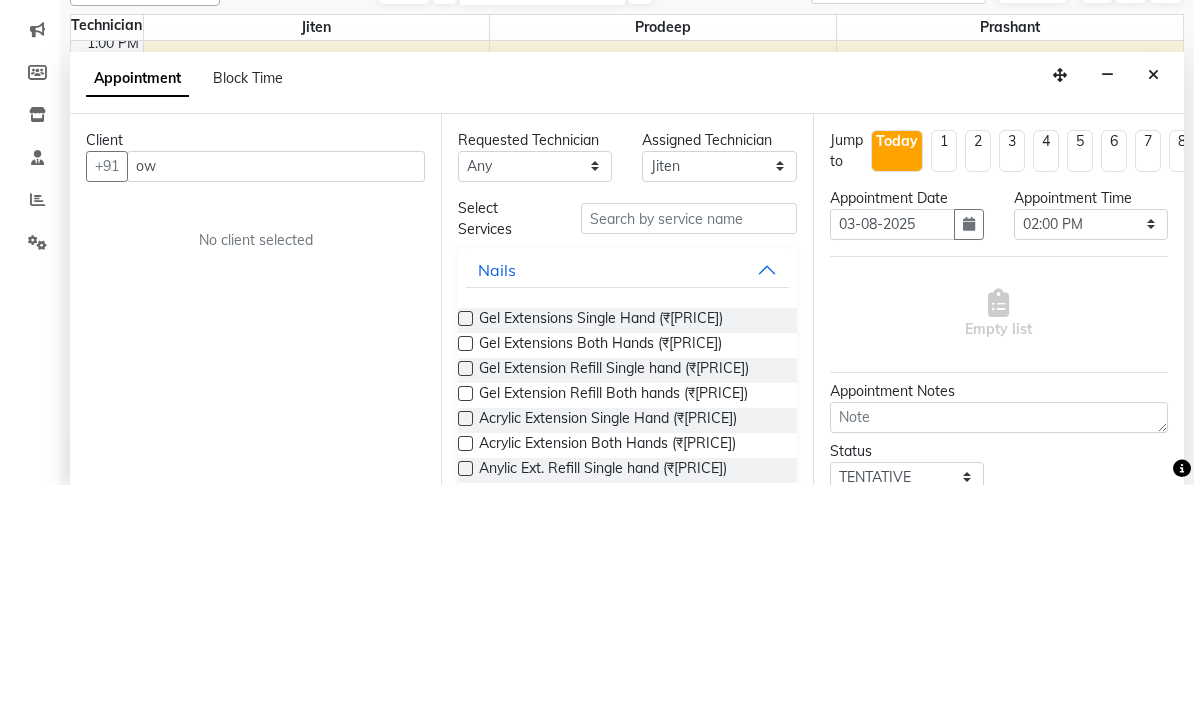 type on "o" 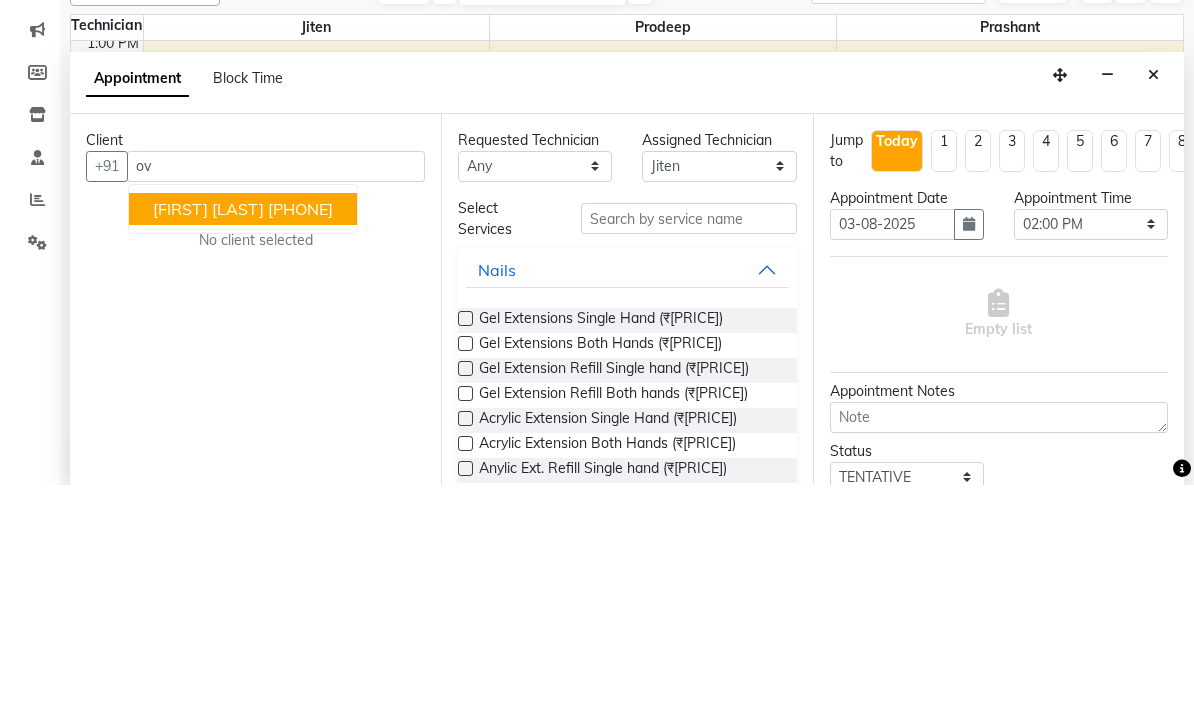 type on "o" 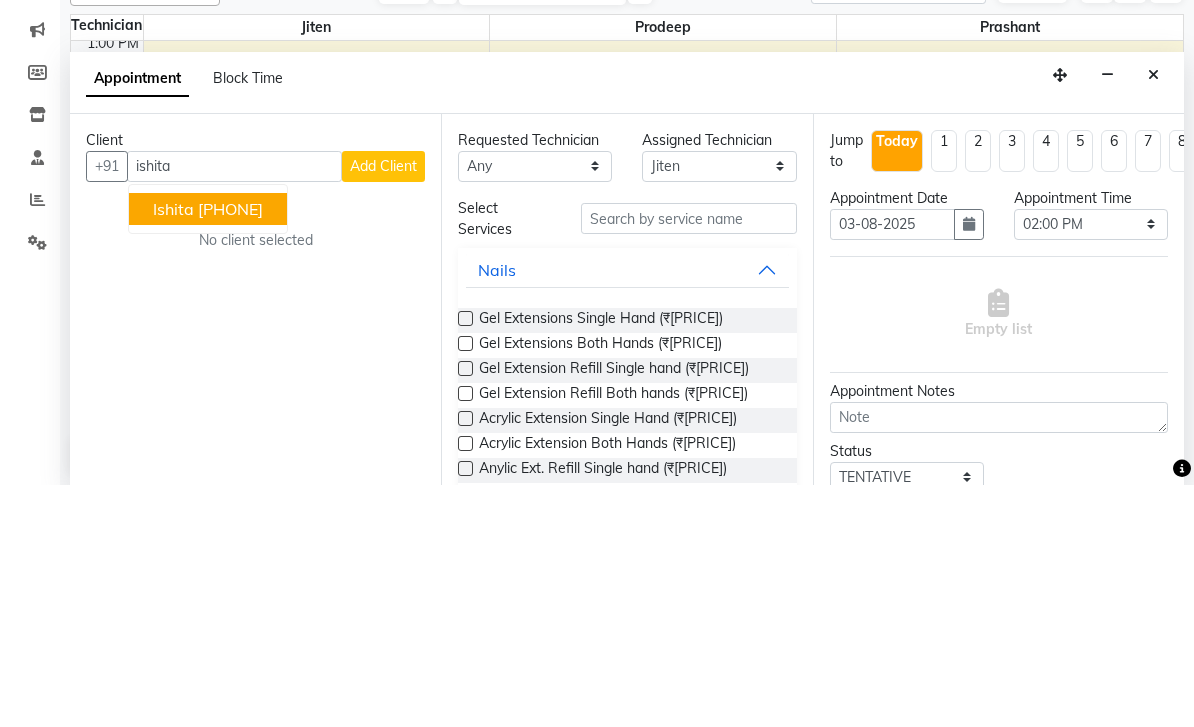 click on "[PHONE]" at bounding box center (230, 451) 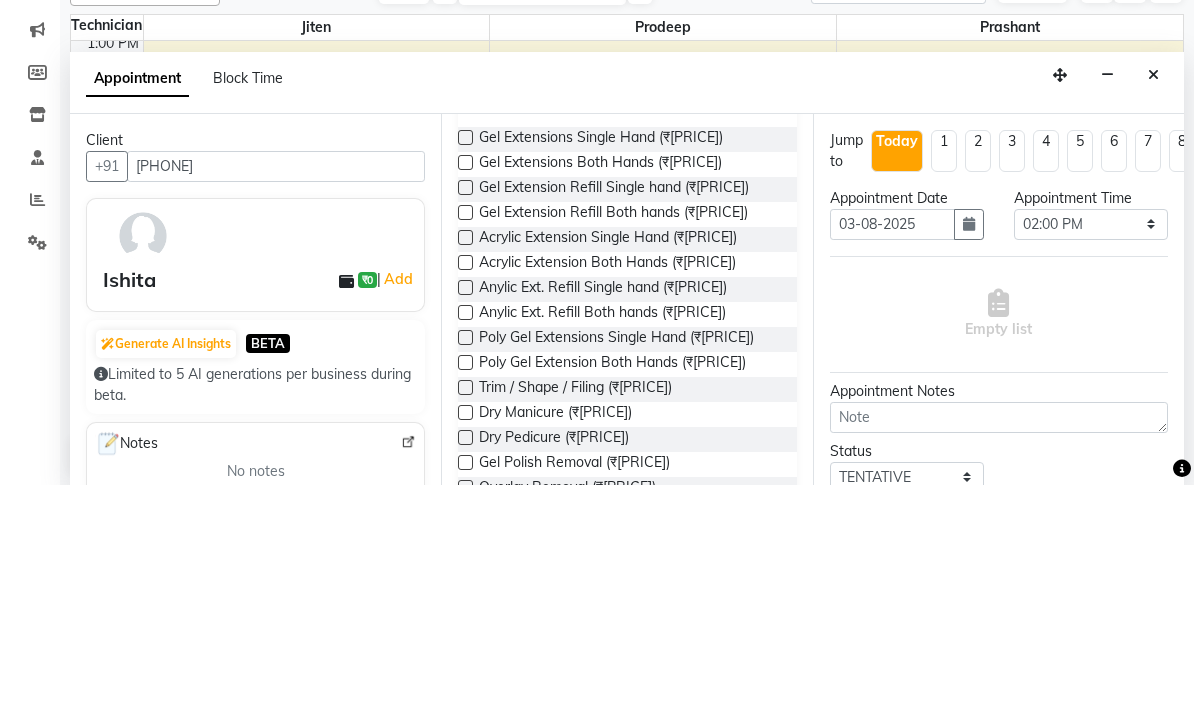 scroll, scrollTop: 185, scrollLeft: 0, axis: vertical 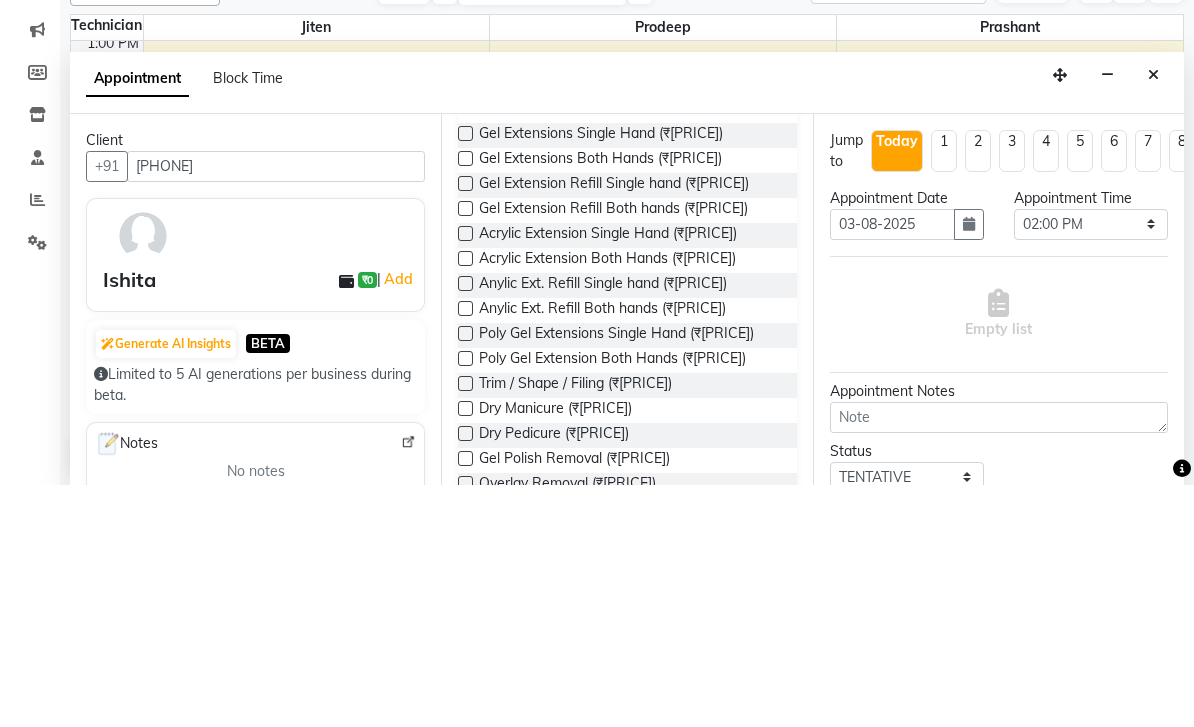 click at bounding box center [465, 400] 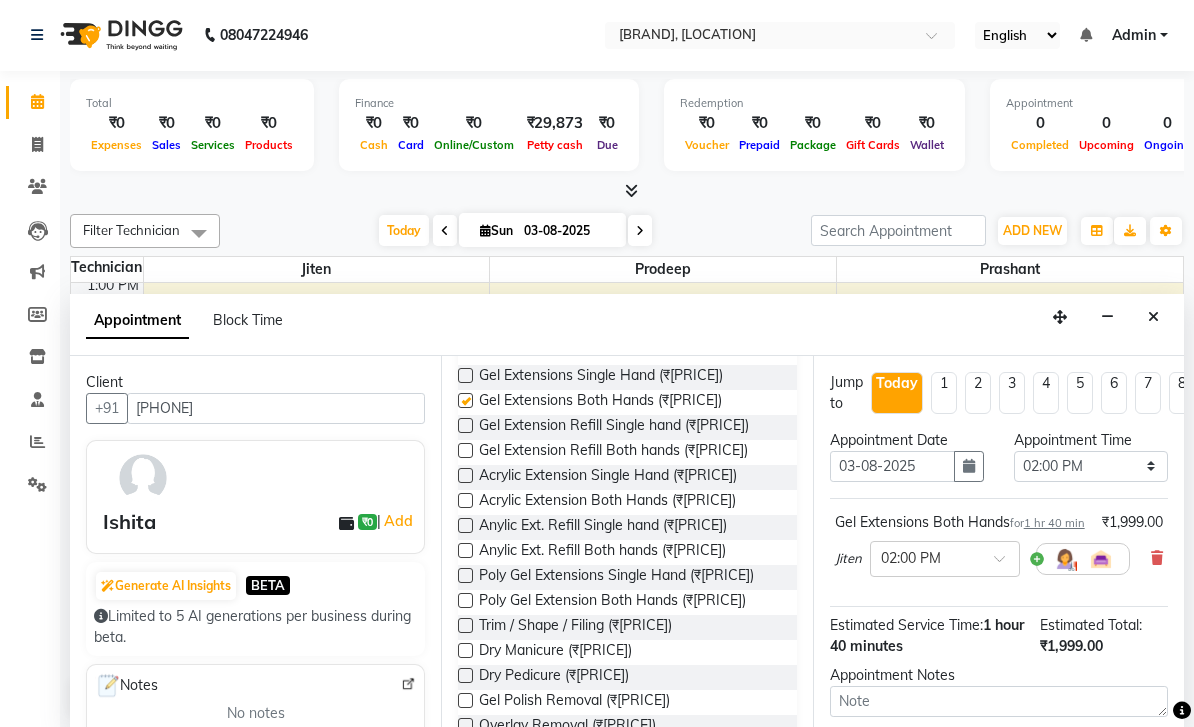 checkbox on "false" 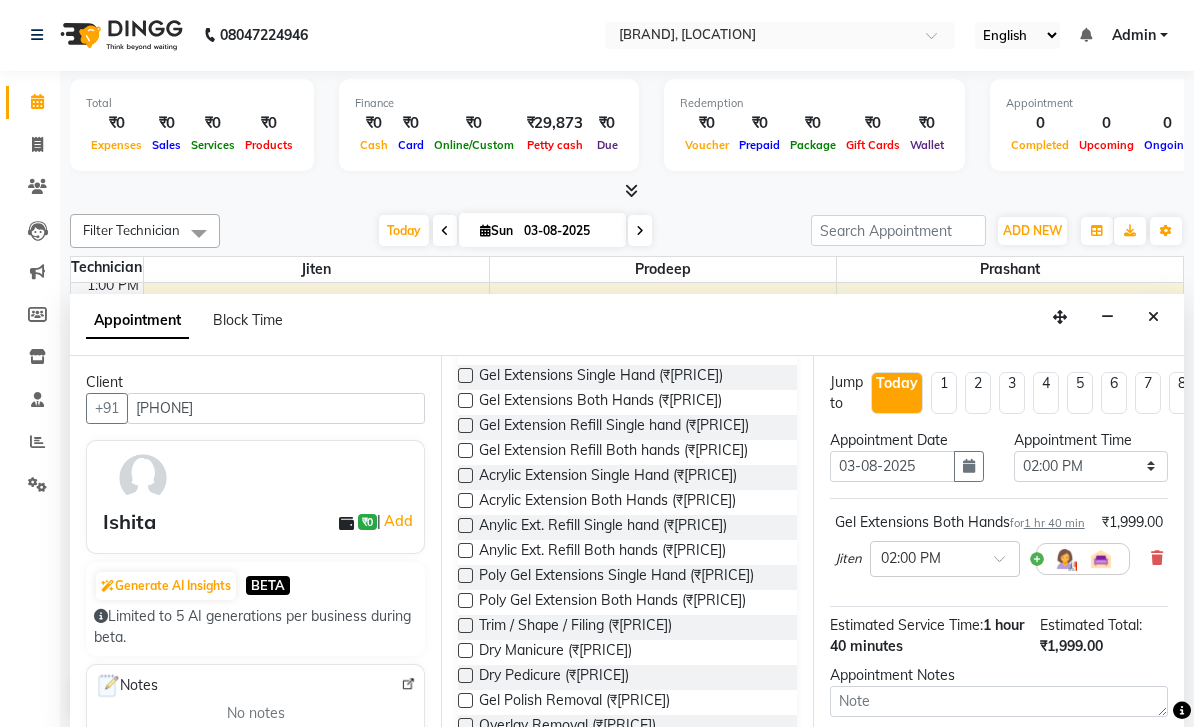 click at bounding box center [465, 500] 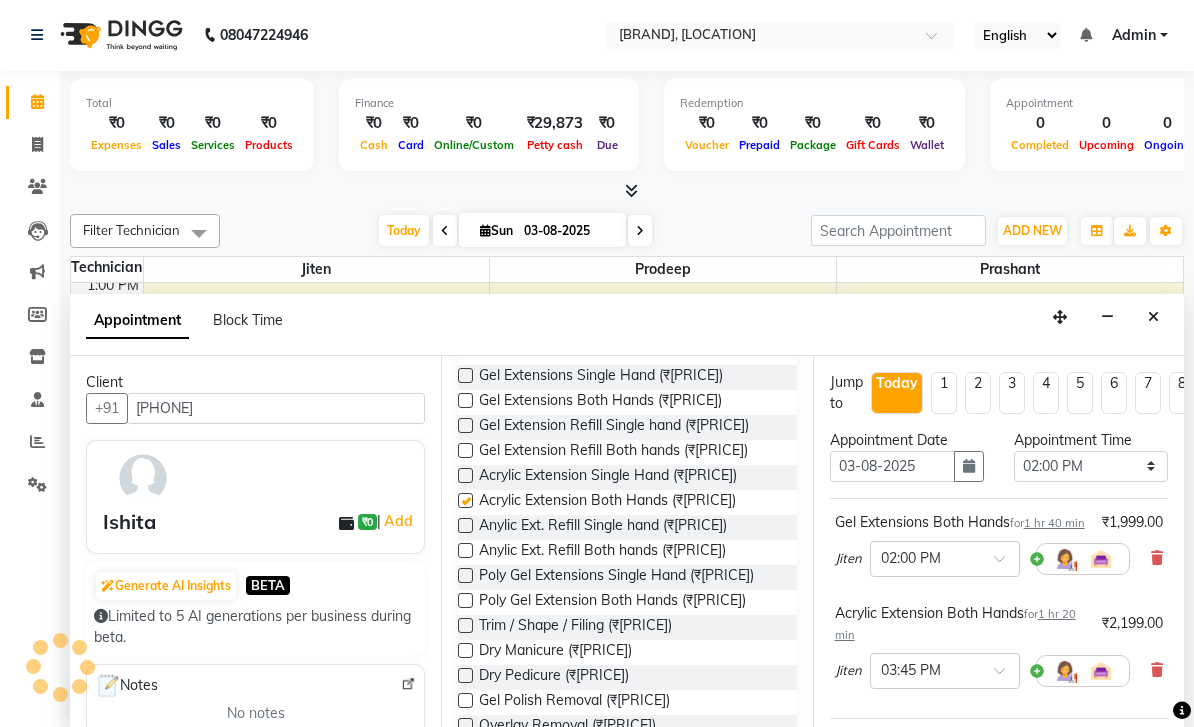 checkbox on "false" 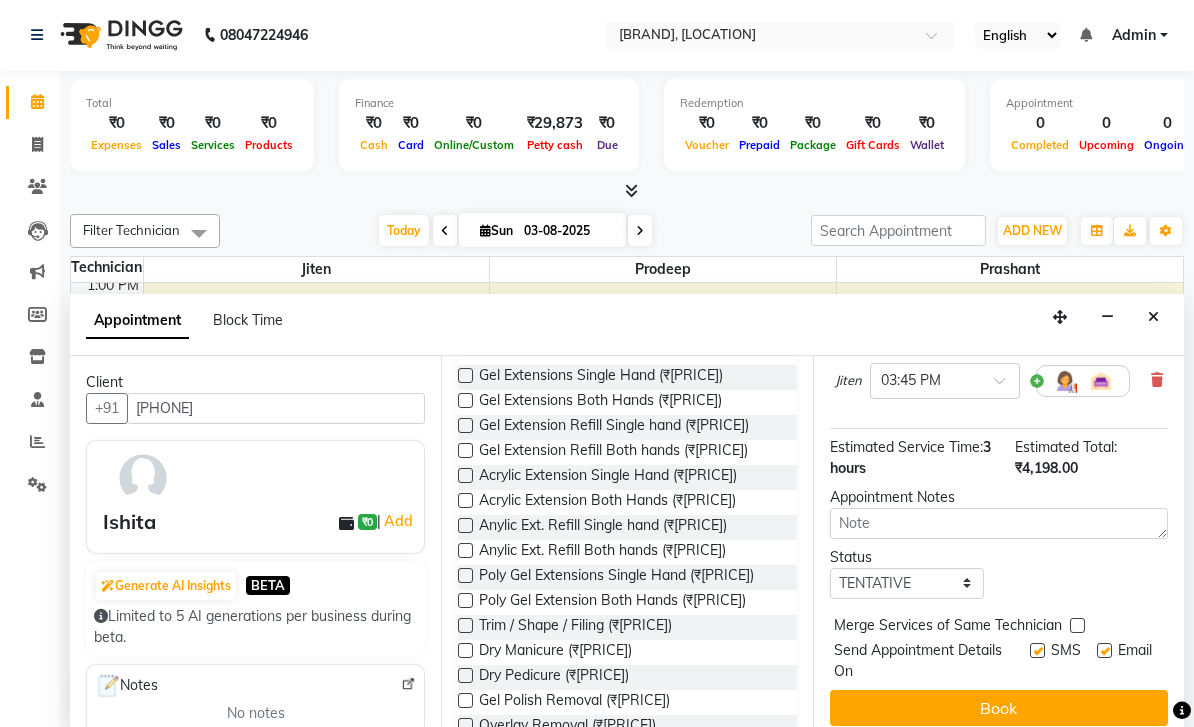 scroll, scrollTop: 288, scrollLeft: 0, axis: vertical 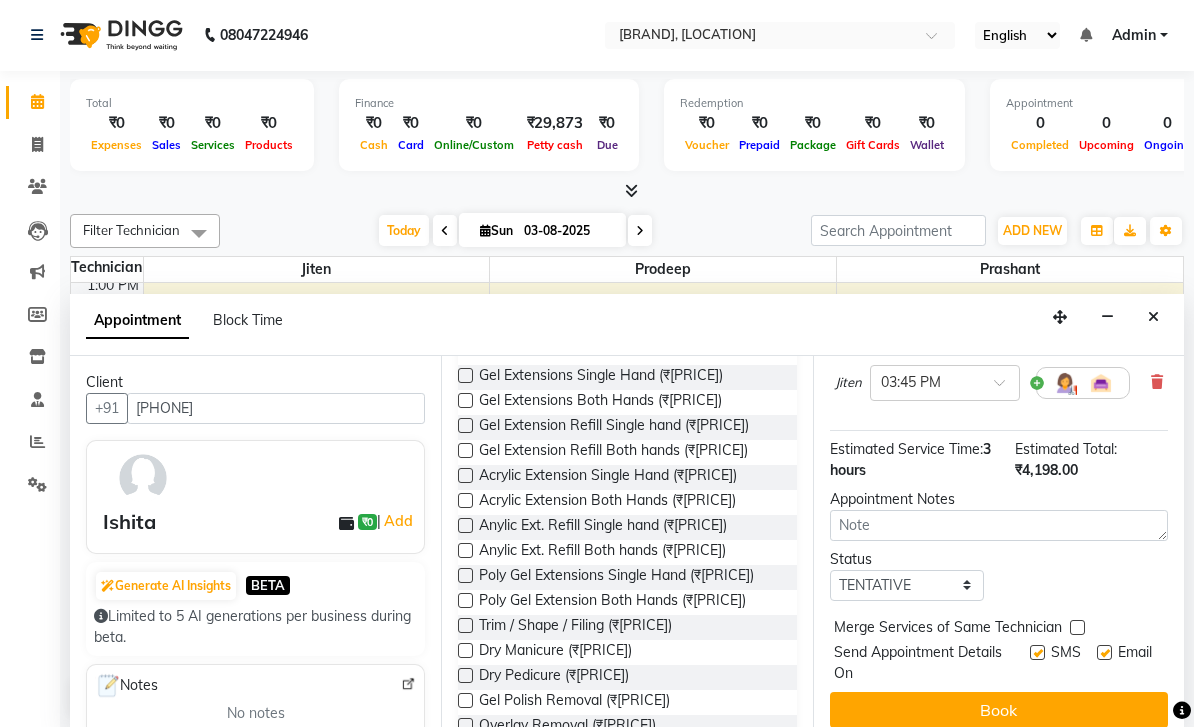 click on "Book" at bounding box center (999, 710) 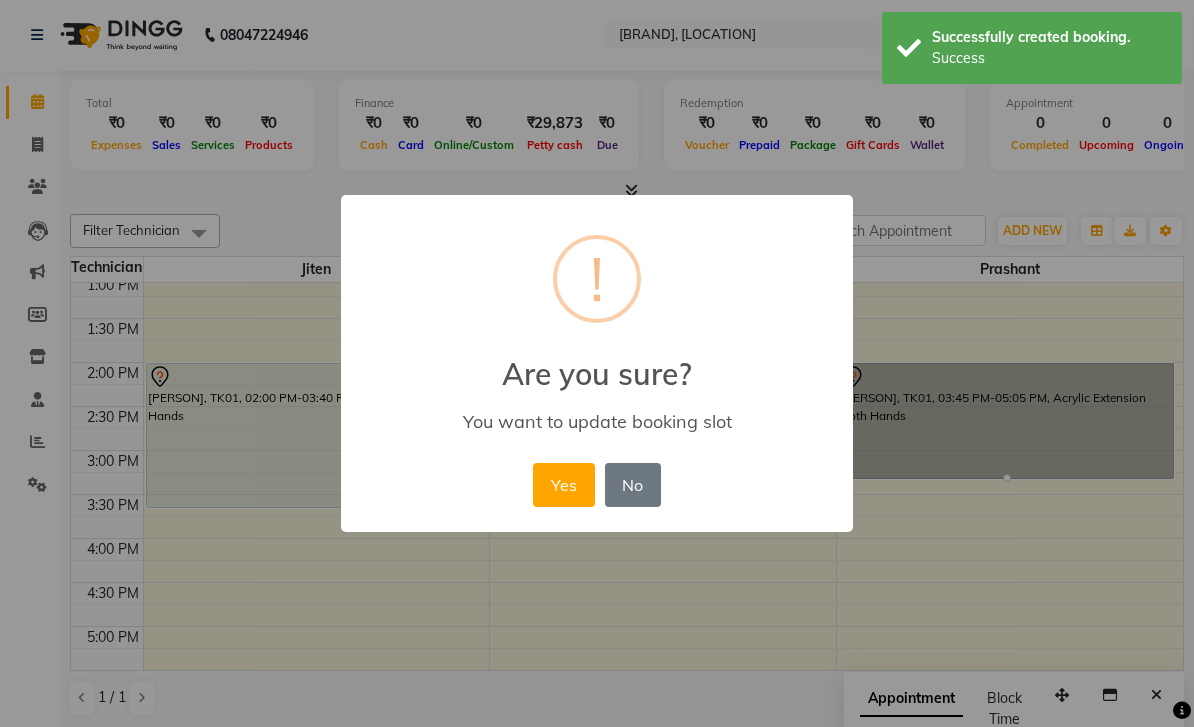 click on "Yes" at bounding box center (563, 485) 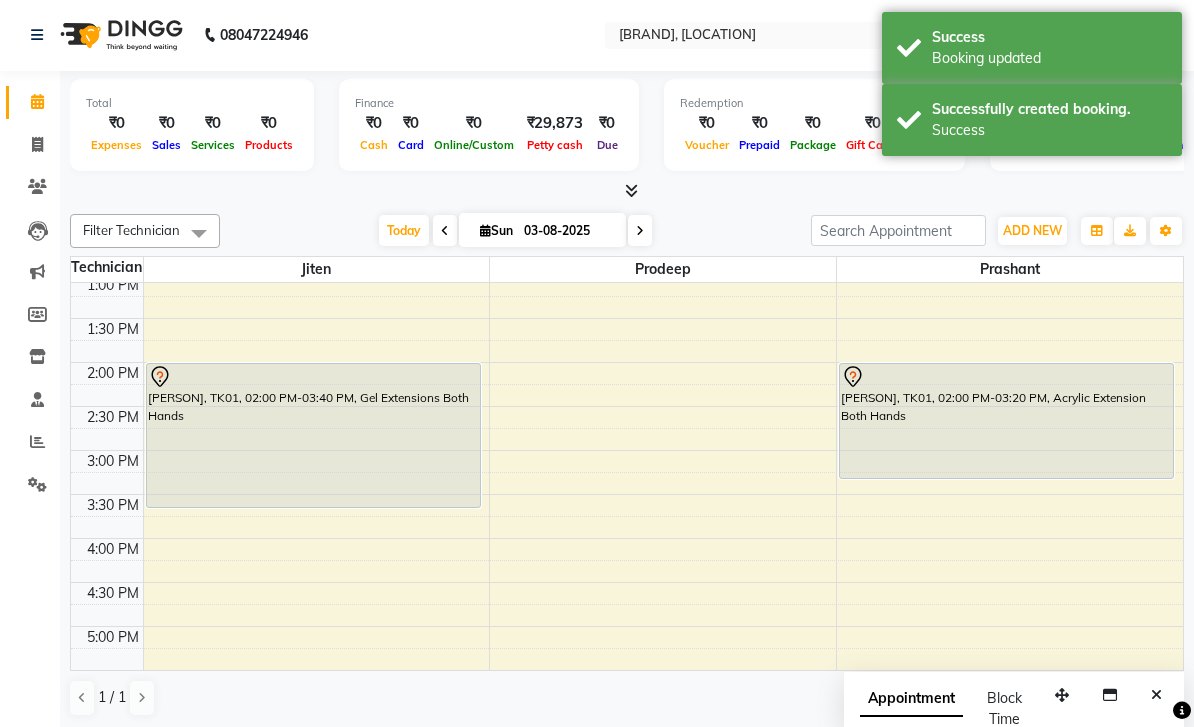 select on "53467" 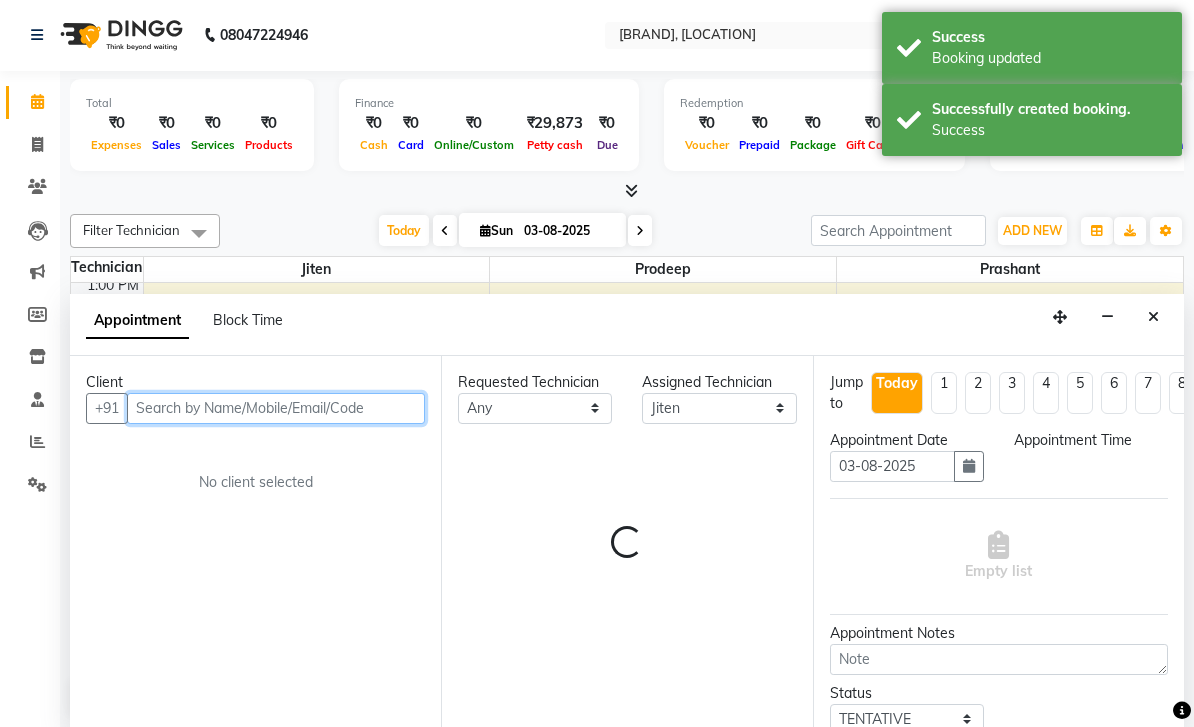 select on "960" 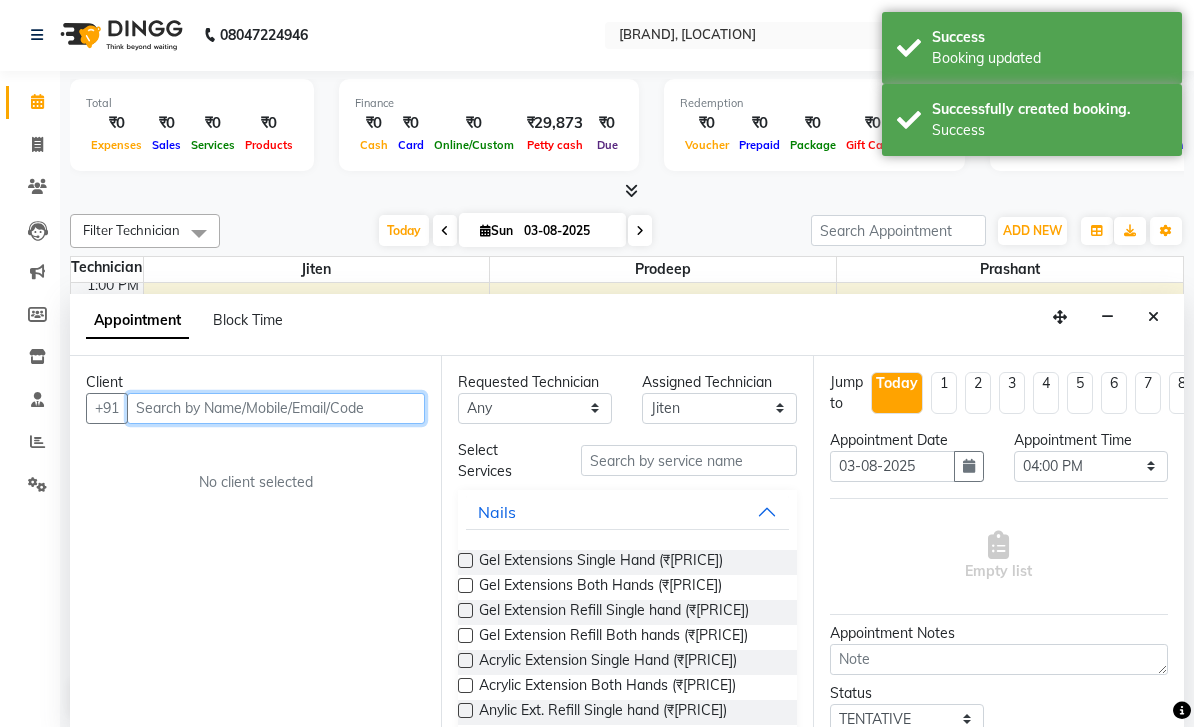 click at bounding box center (276, 408) 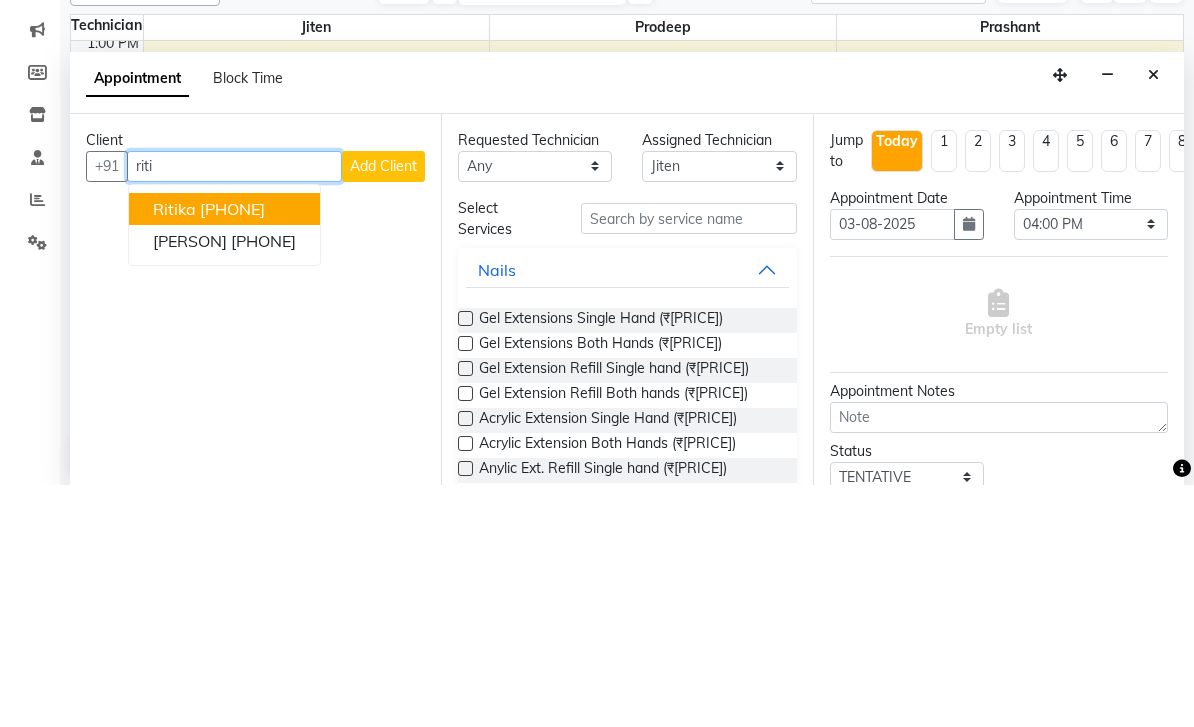 click on "[PHONE]" at bounding box center (232, 451) 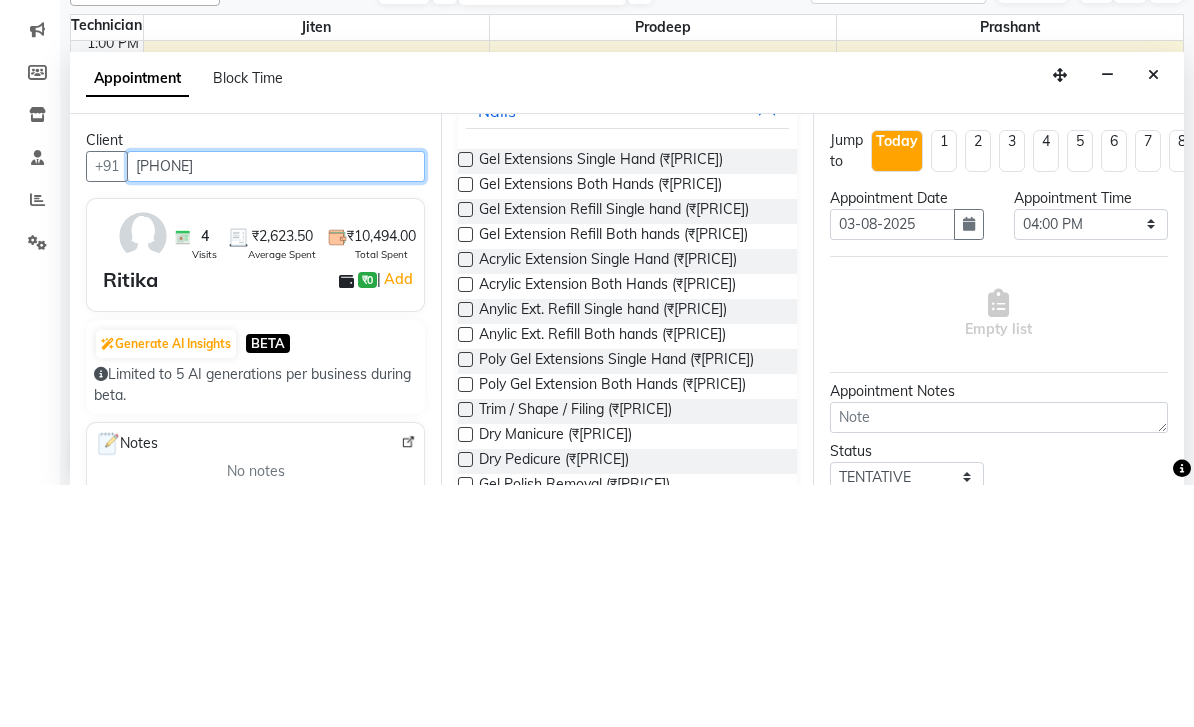 scroll, scrollTop: 164, scrollLeft: 0, axis: vertical 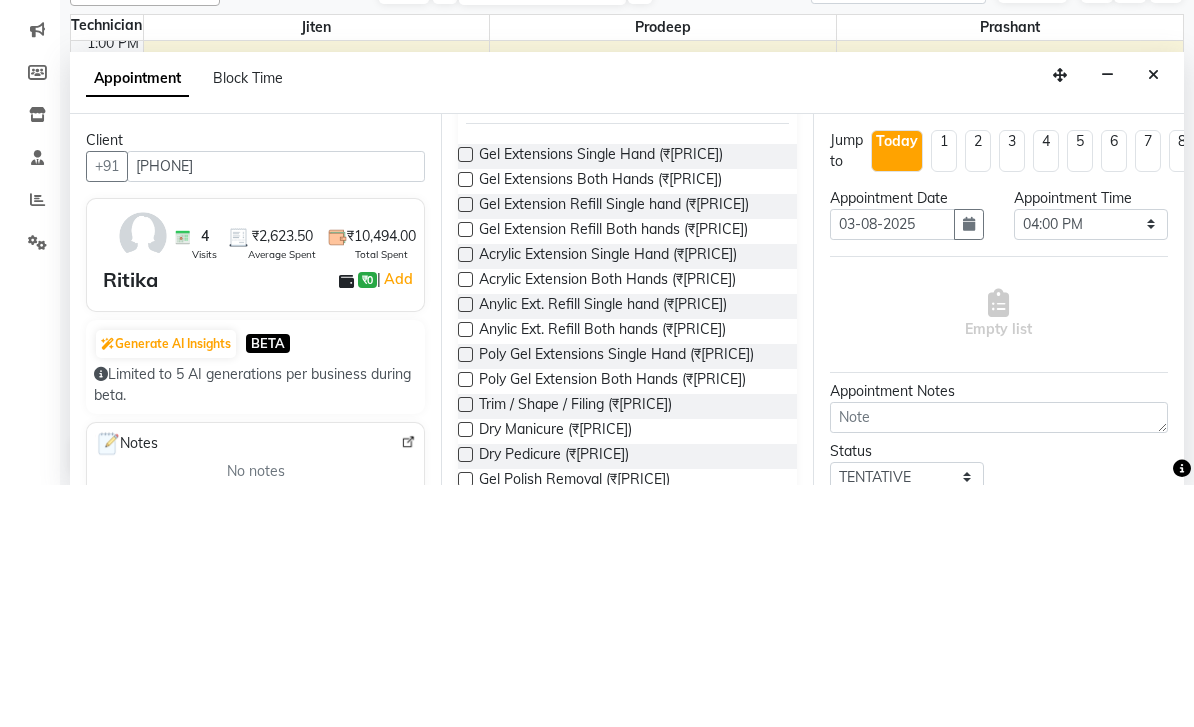 click at bounding box center [465, 521] 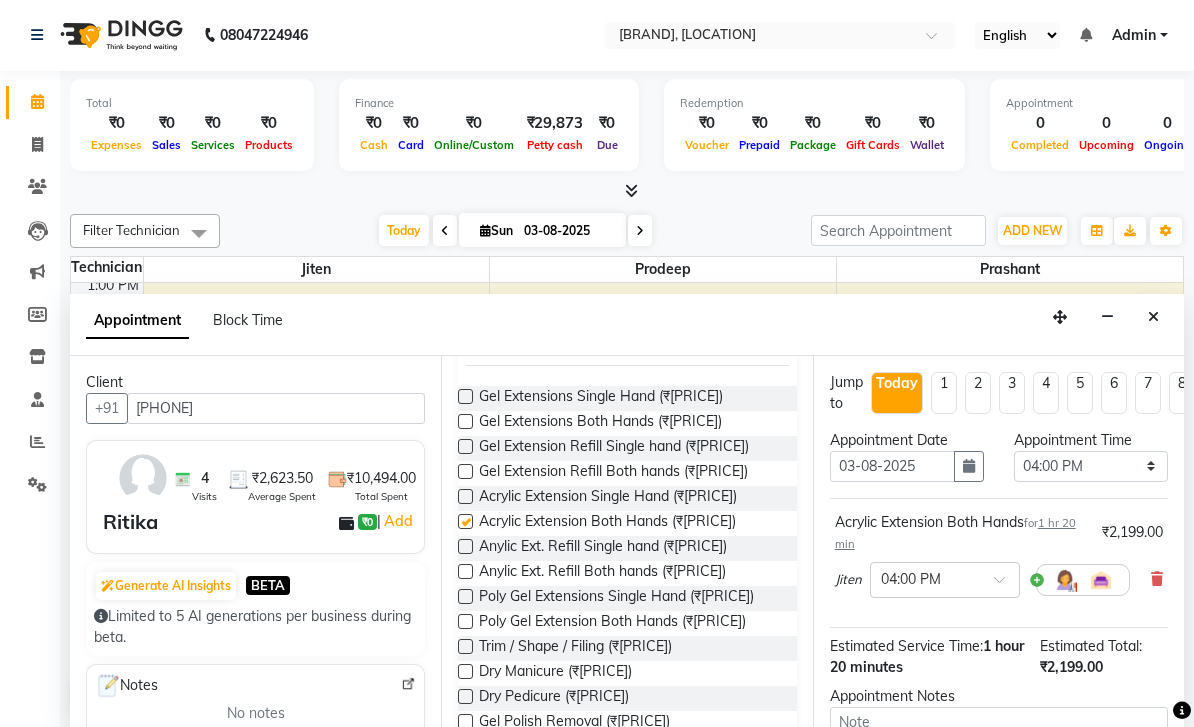 checkbox on "false" 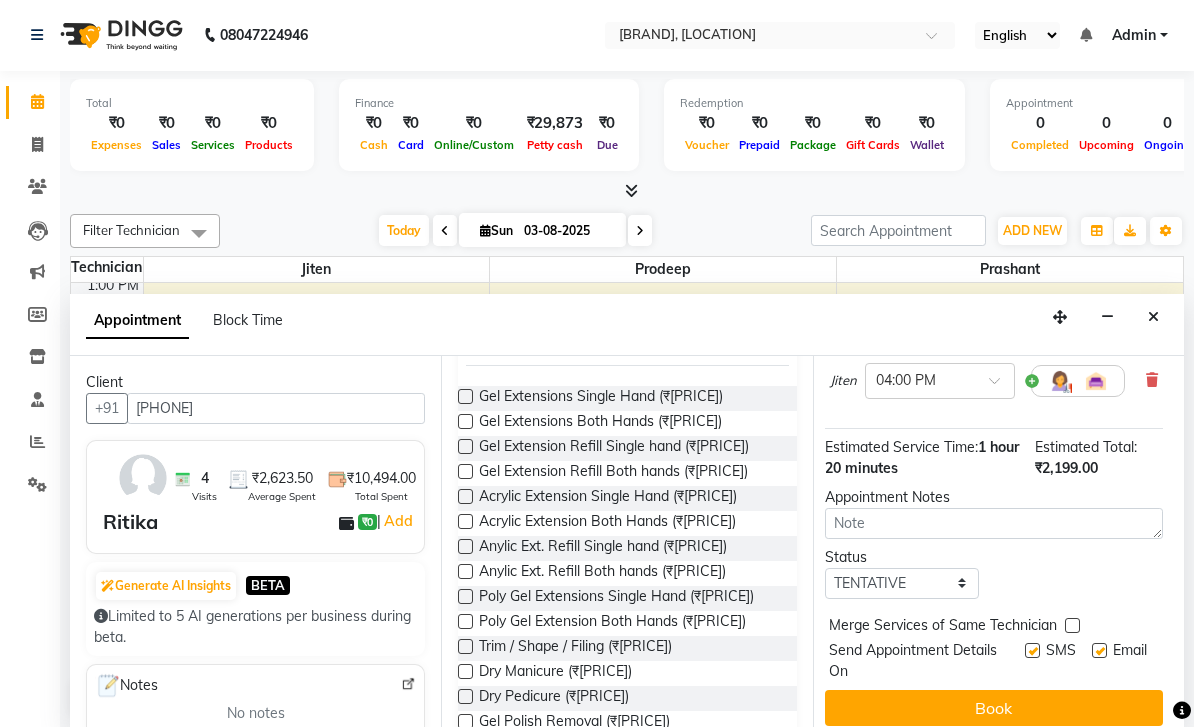 scroll, scrollTop: 197, scrollLeft: 5, axis: both 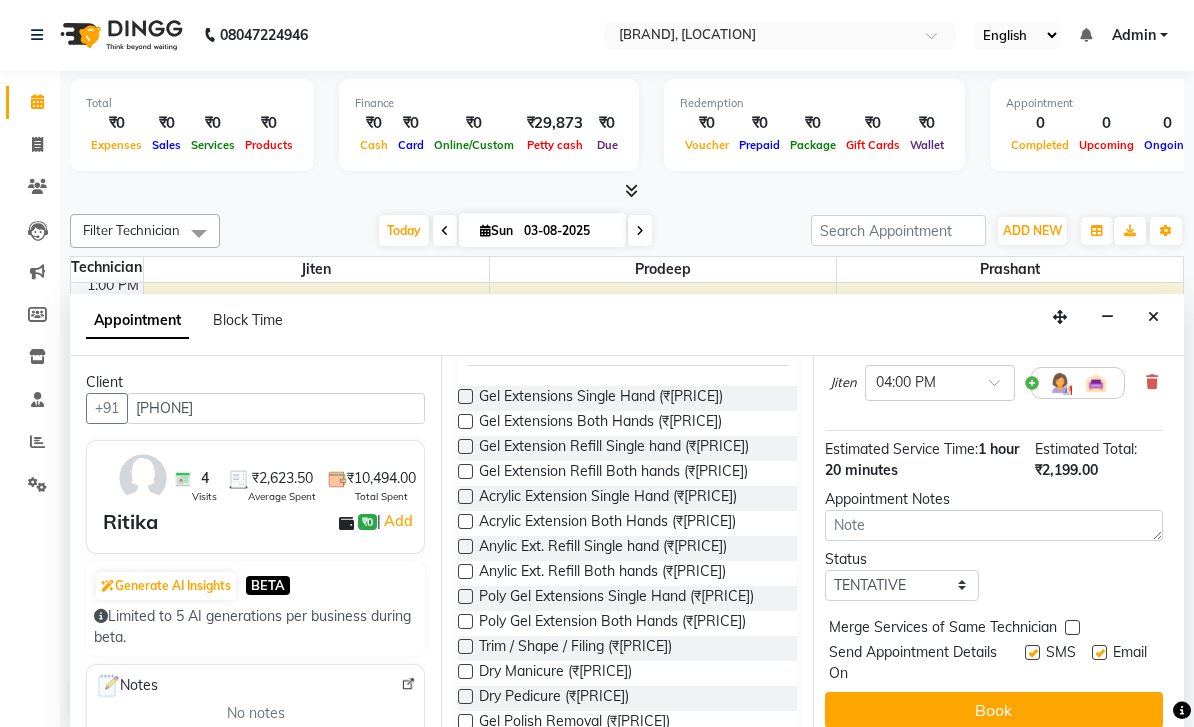 click on "Book" at bounding box center (994, 710) 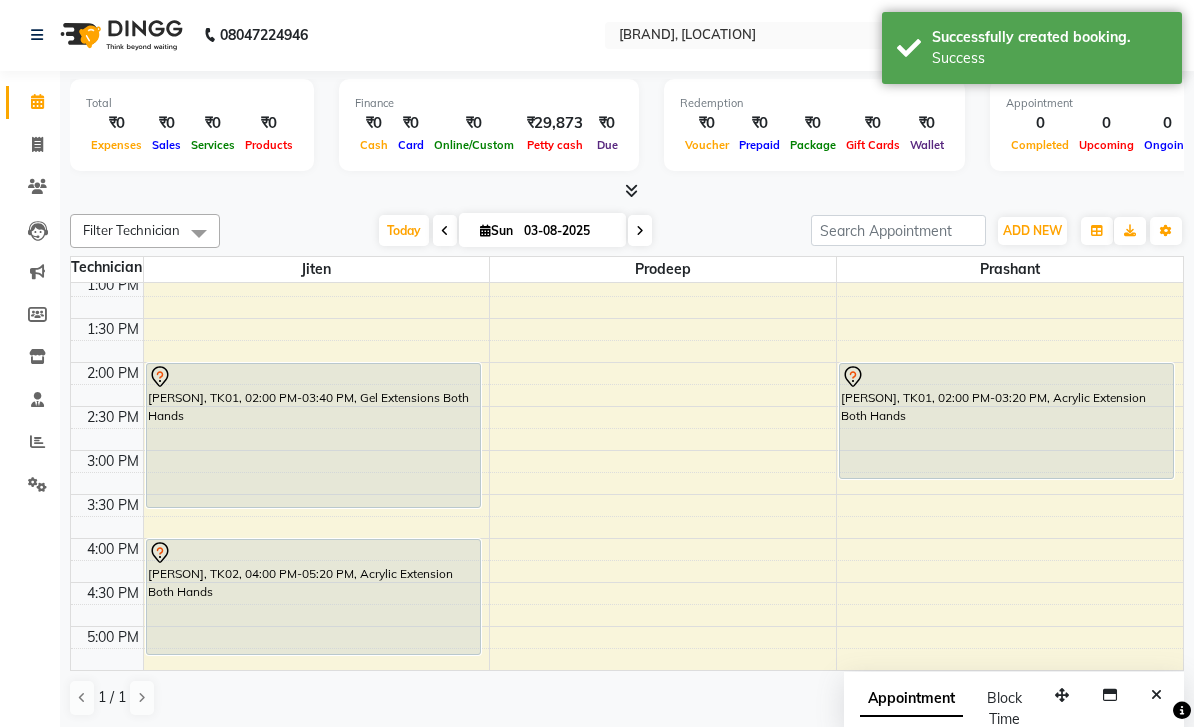 select on "79225" 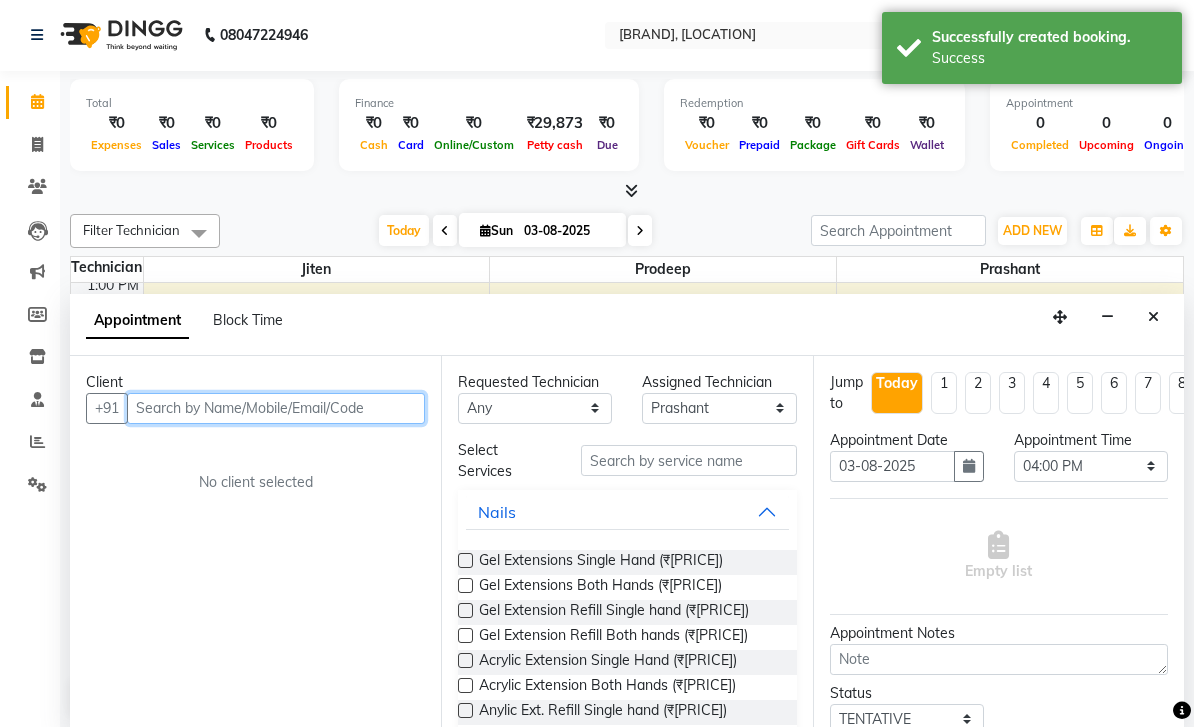 click at bounding box center [276, 408] 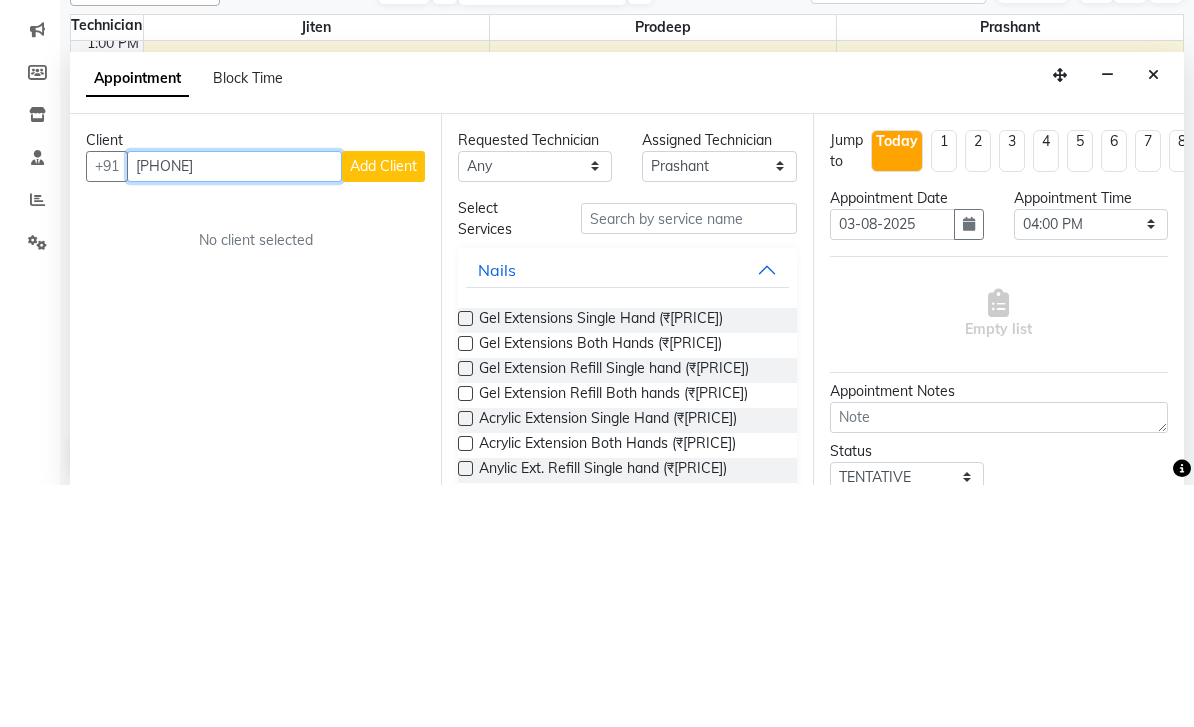 type on "[PHONE]" 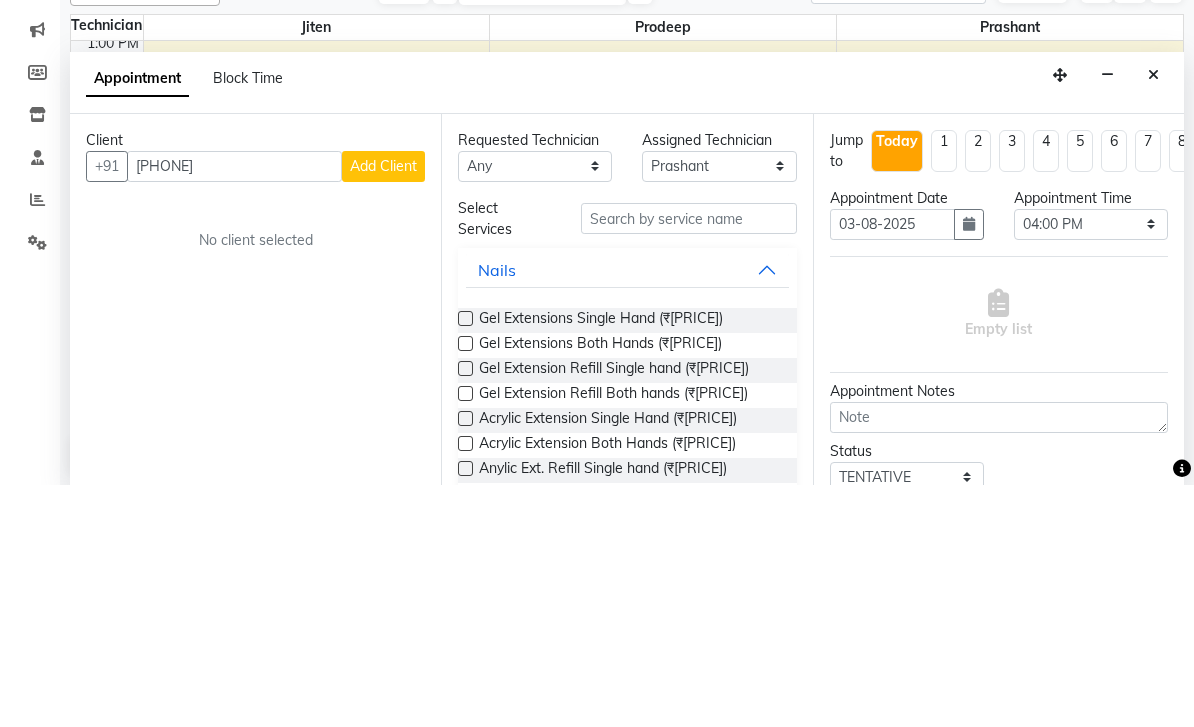 click on "Add Client" at bounding box center [383, 408] 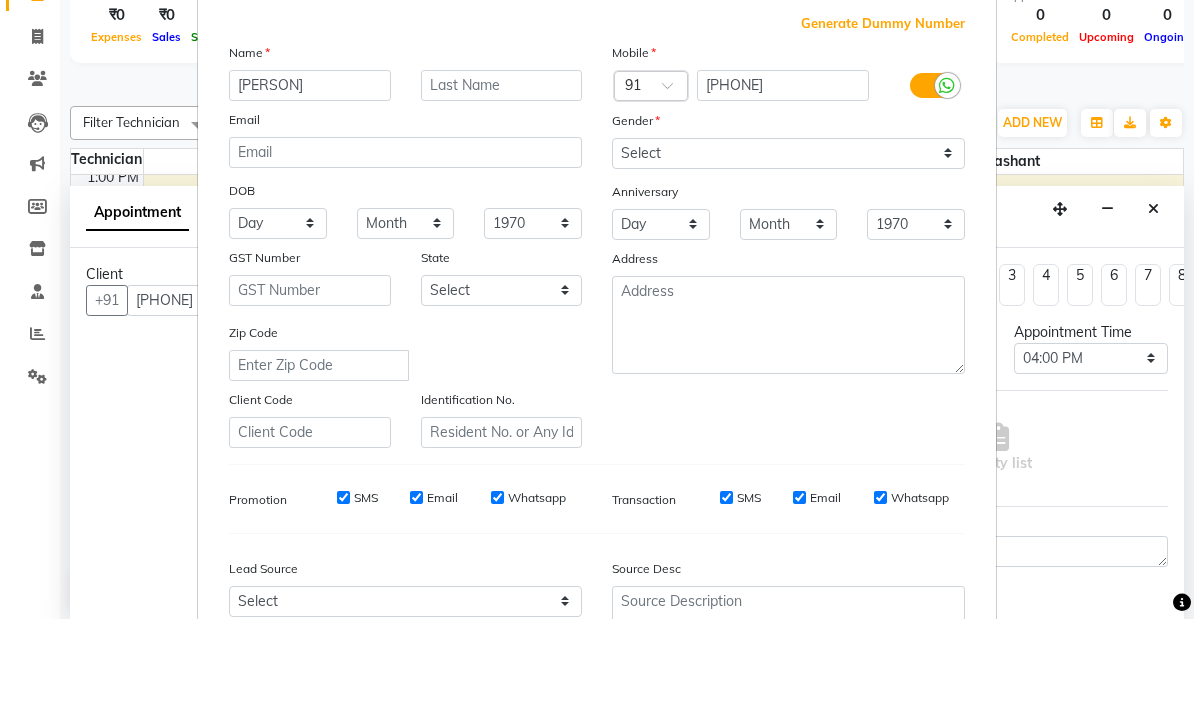 type on "[PERSON]" 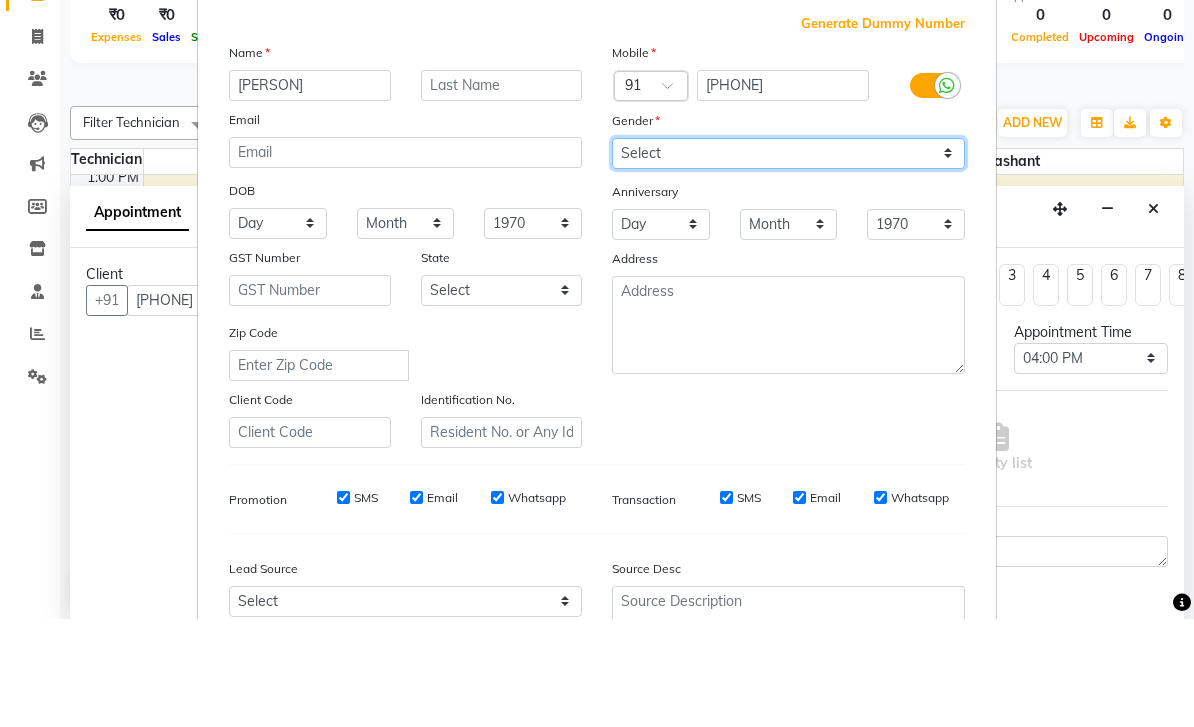 click on "Select Male Female Other Prefer Not To Say" at bounding box center [788, 261] 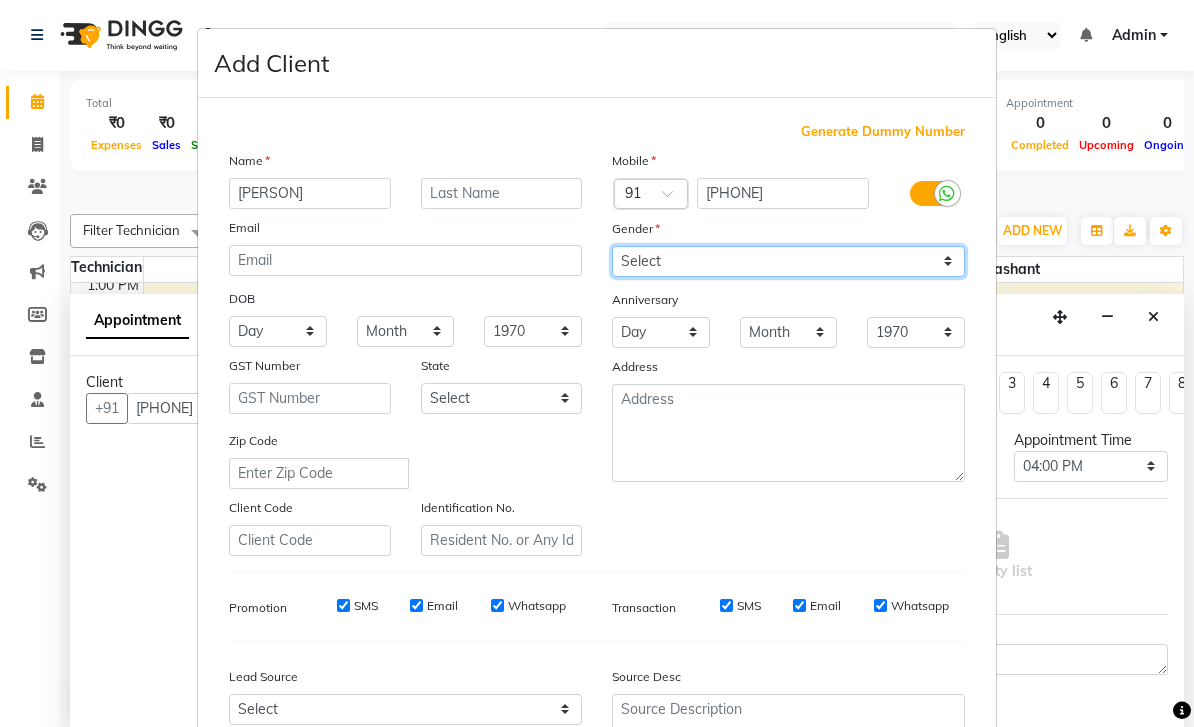 select on "female" 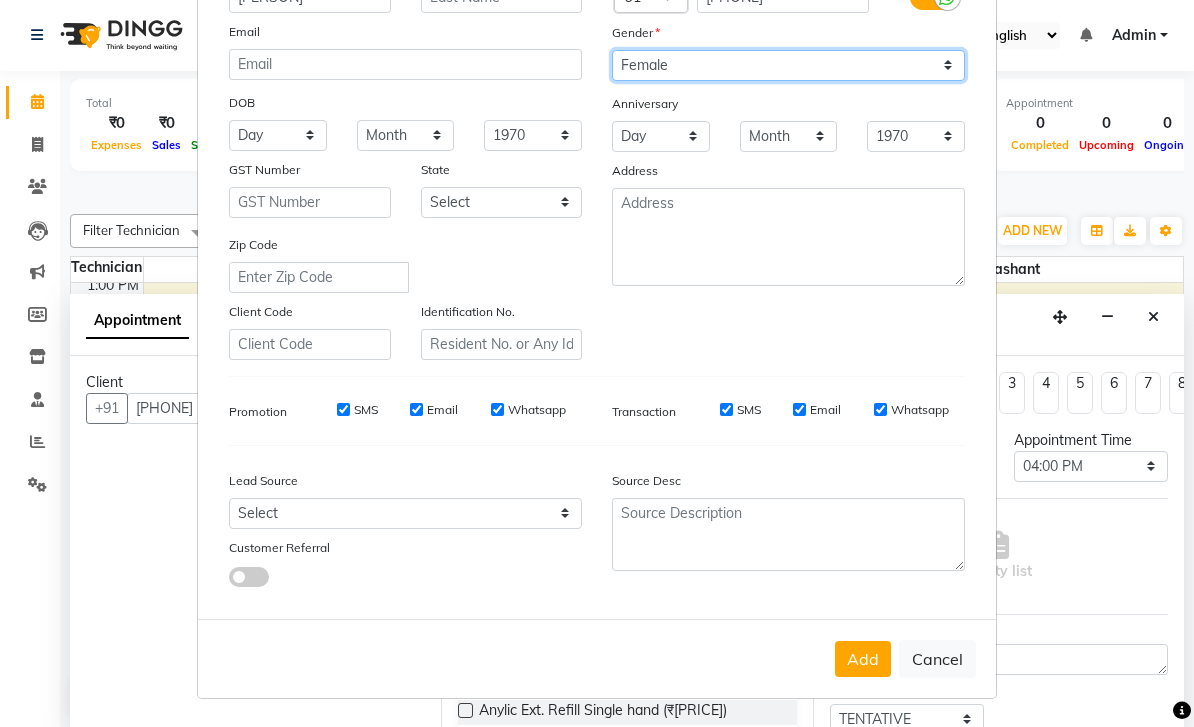 scroll, scrollTop: 195, scrollLeft: 0, axis: vertical 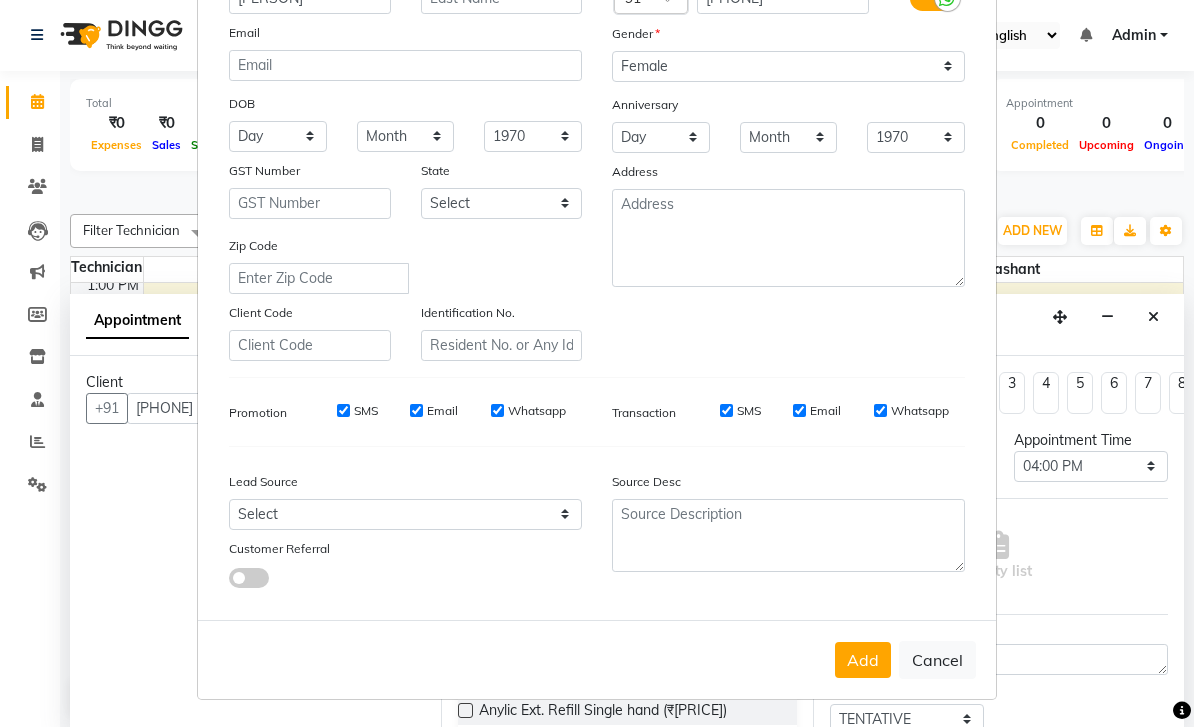 click on "Add" at bounding box center [863, 660] 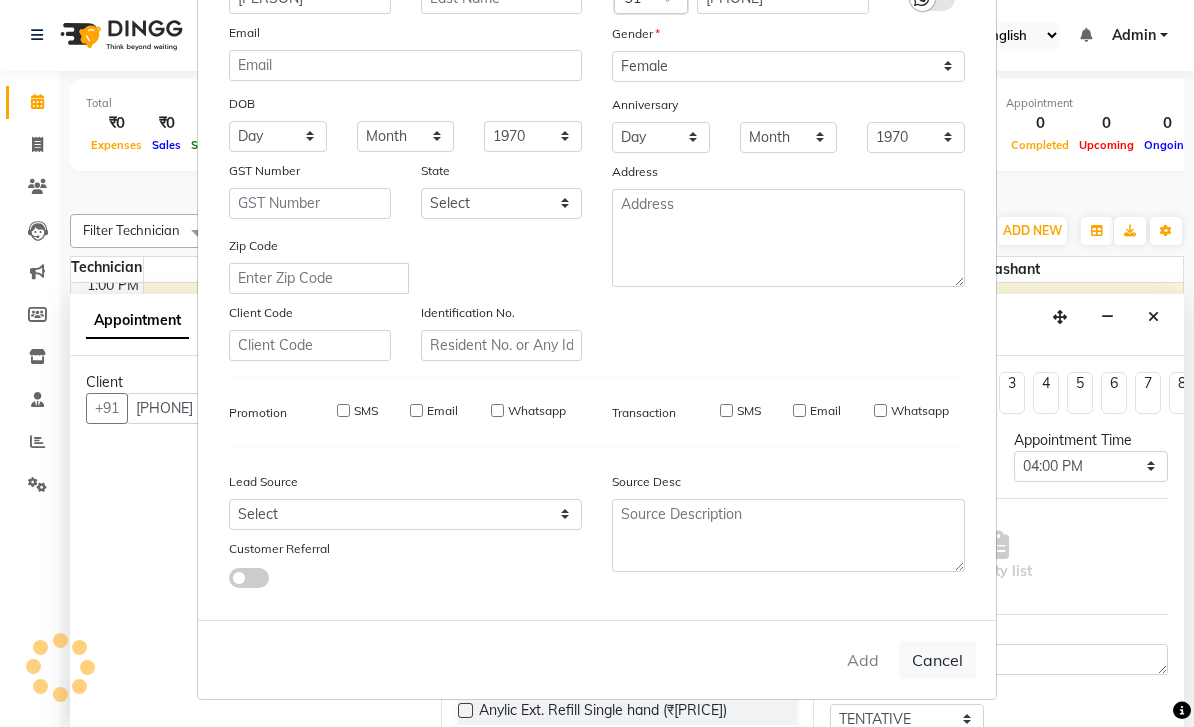 type 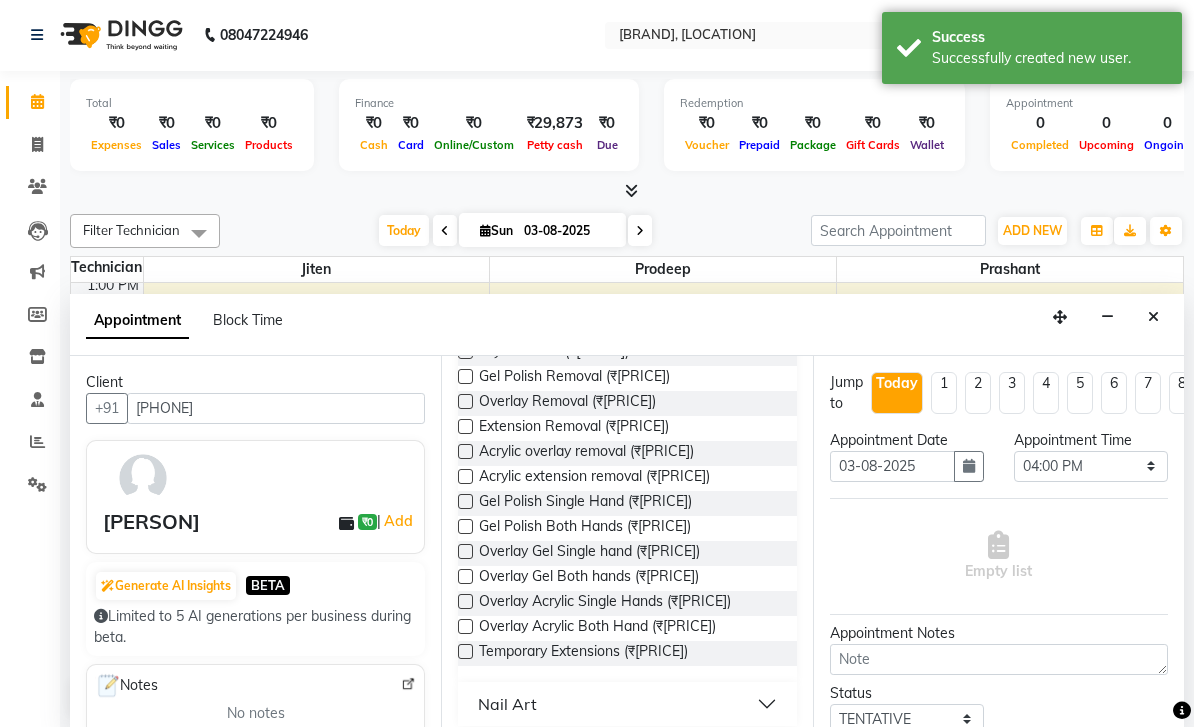 scroll, scrollTop: 507, scrollLeft: 0, axis: vertical 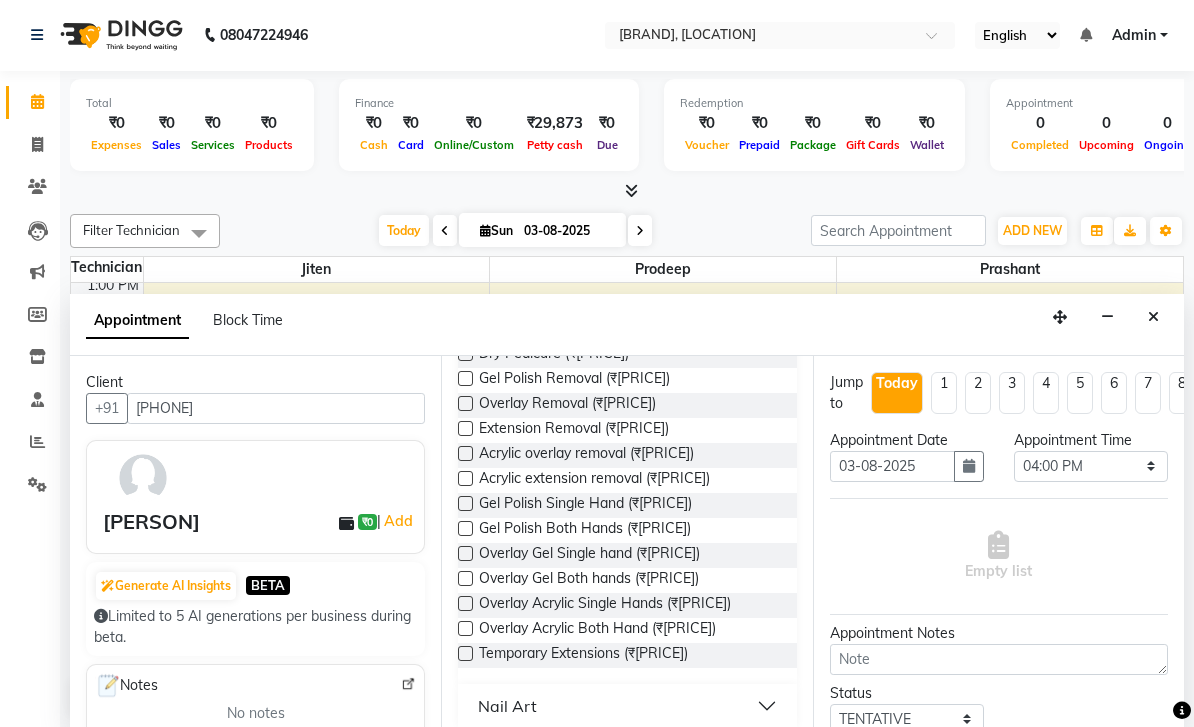 click at bounding box center (465, 403) 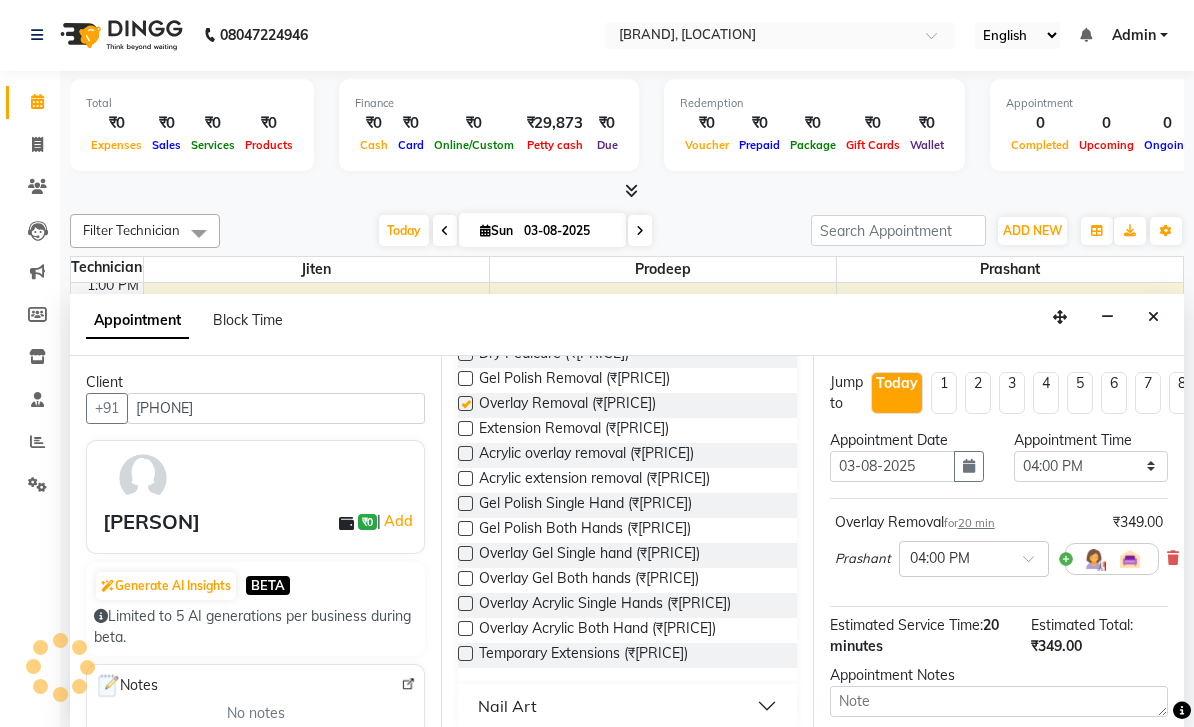 checkbox on "false" 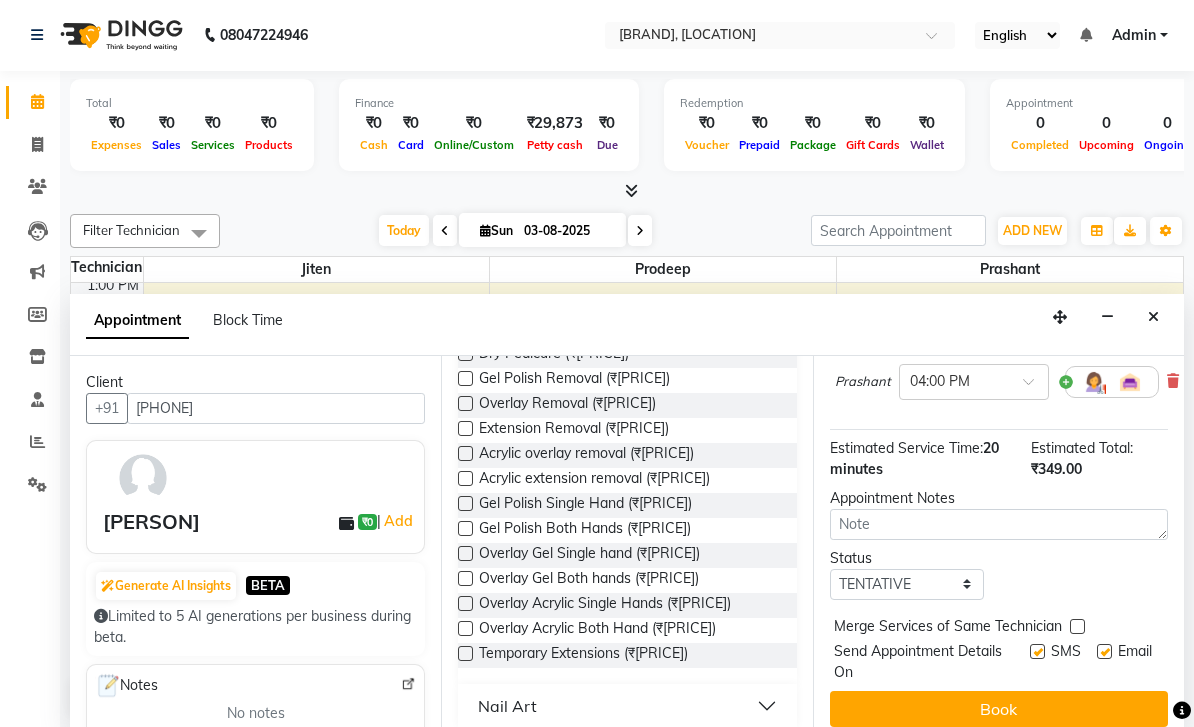 scroll, scrollTop: 176, scrollLeft: 0, axis: vertical 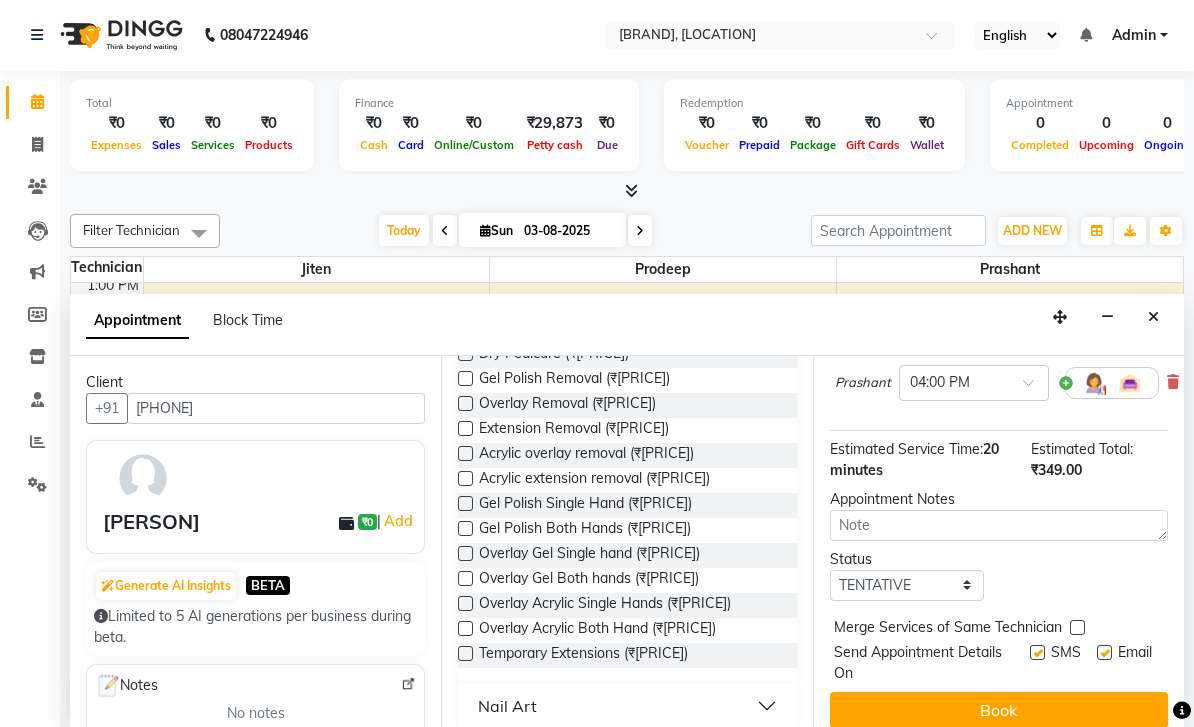 click on "Book" at bounding box center (999, 710) 